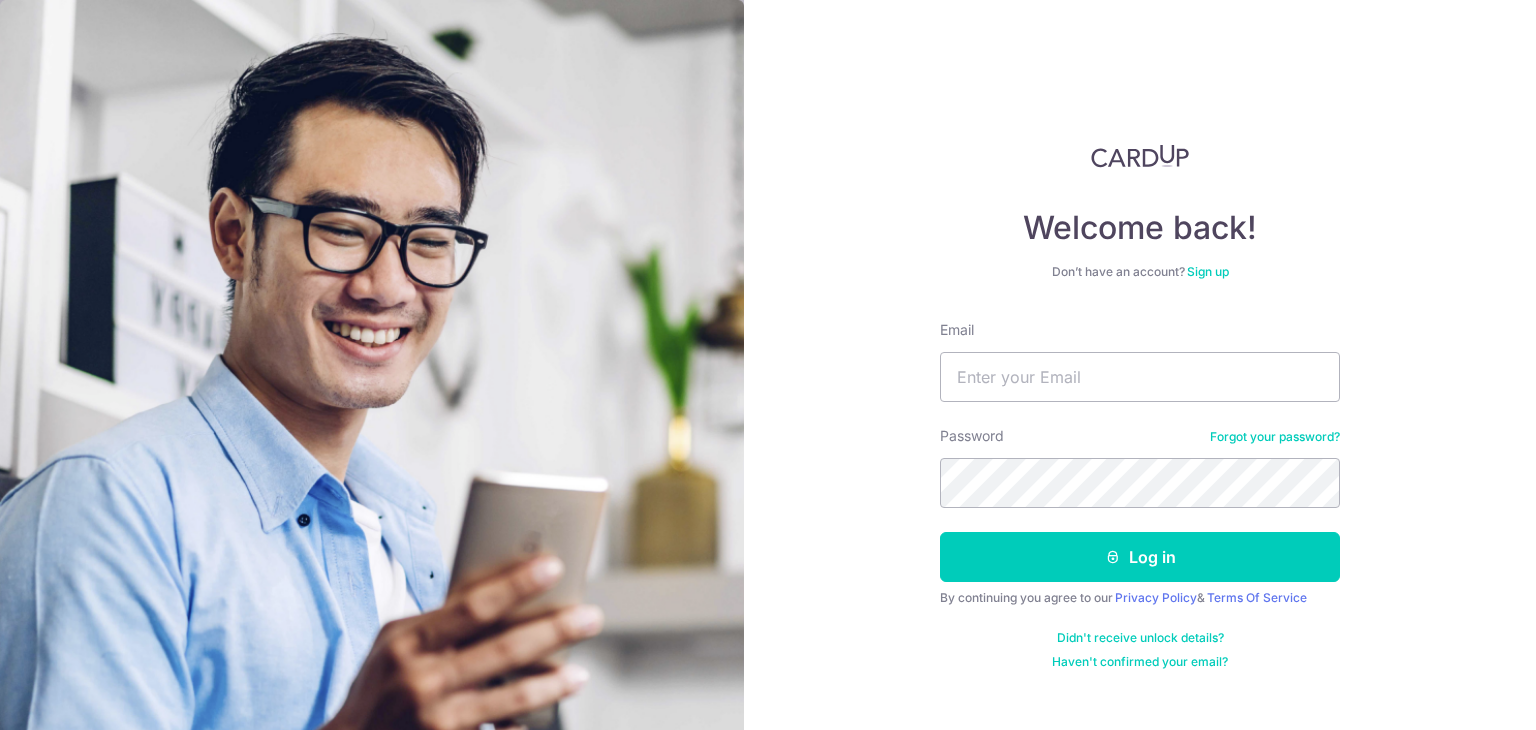 scroll, scrollTop: 0, scrollLeft: 0, axis: both 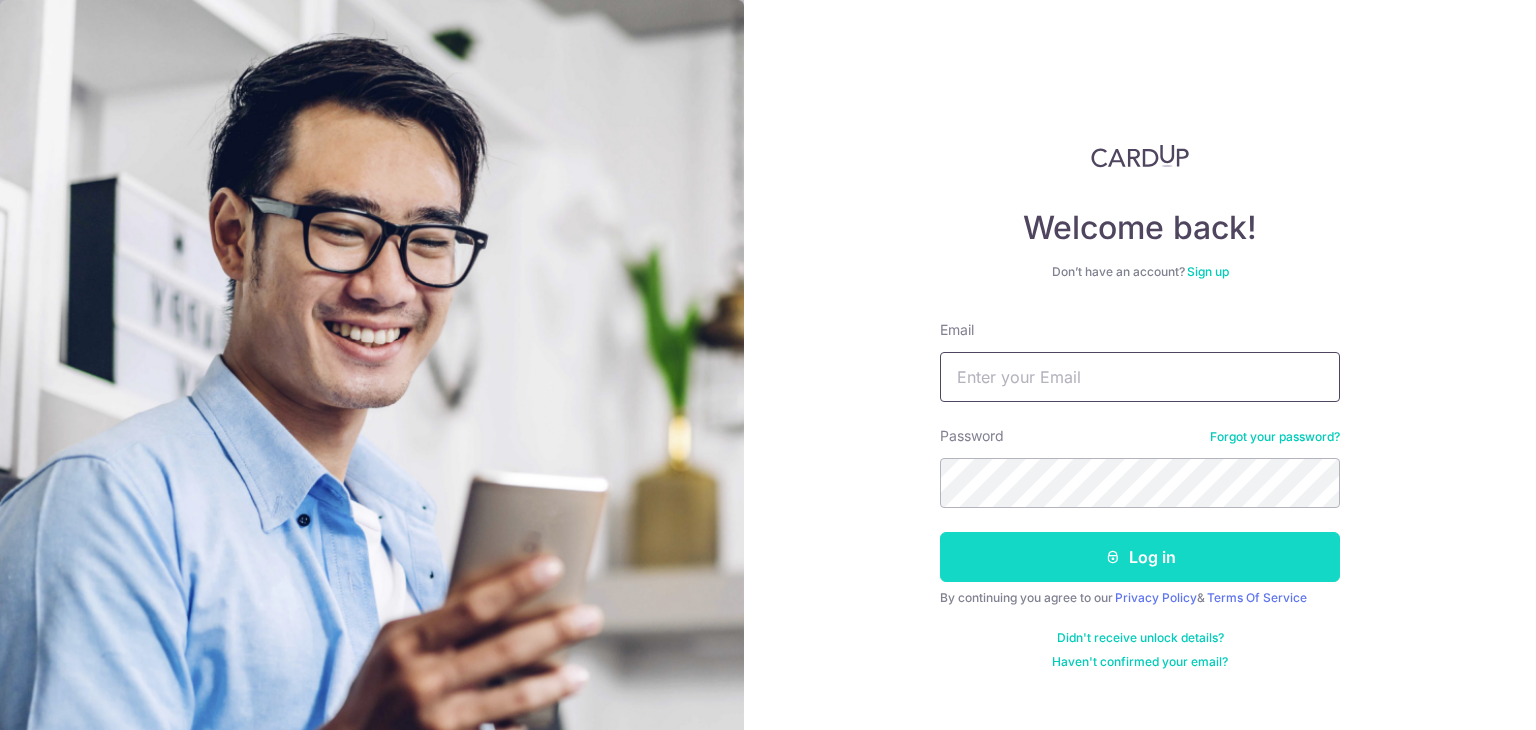 type on "[USERNAME]@example.com" 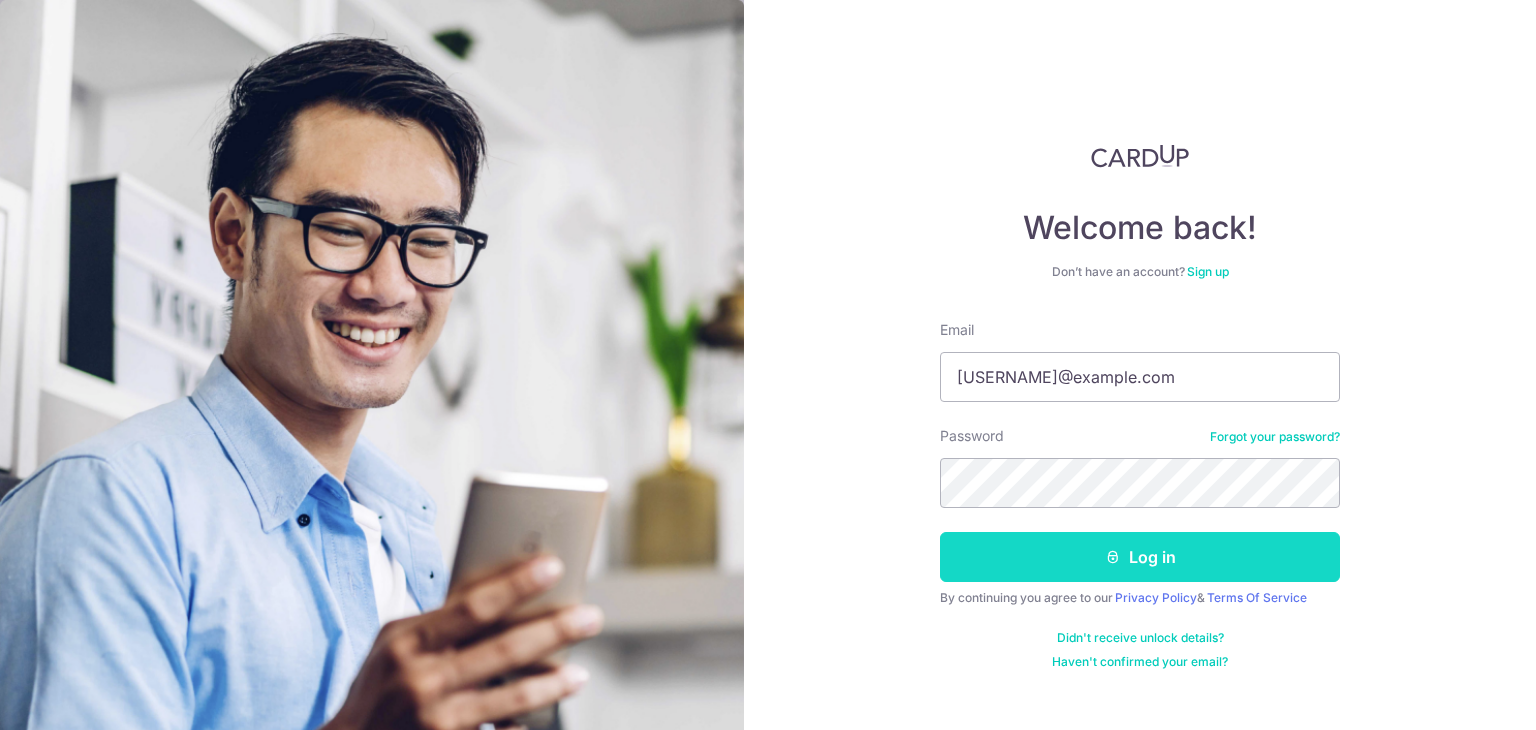 click on "Log in" at bounding box center (1140, 557) 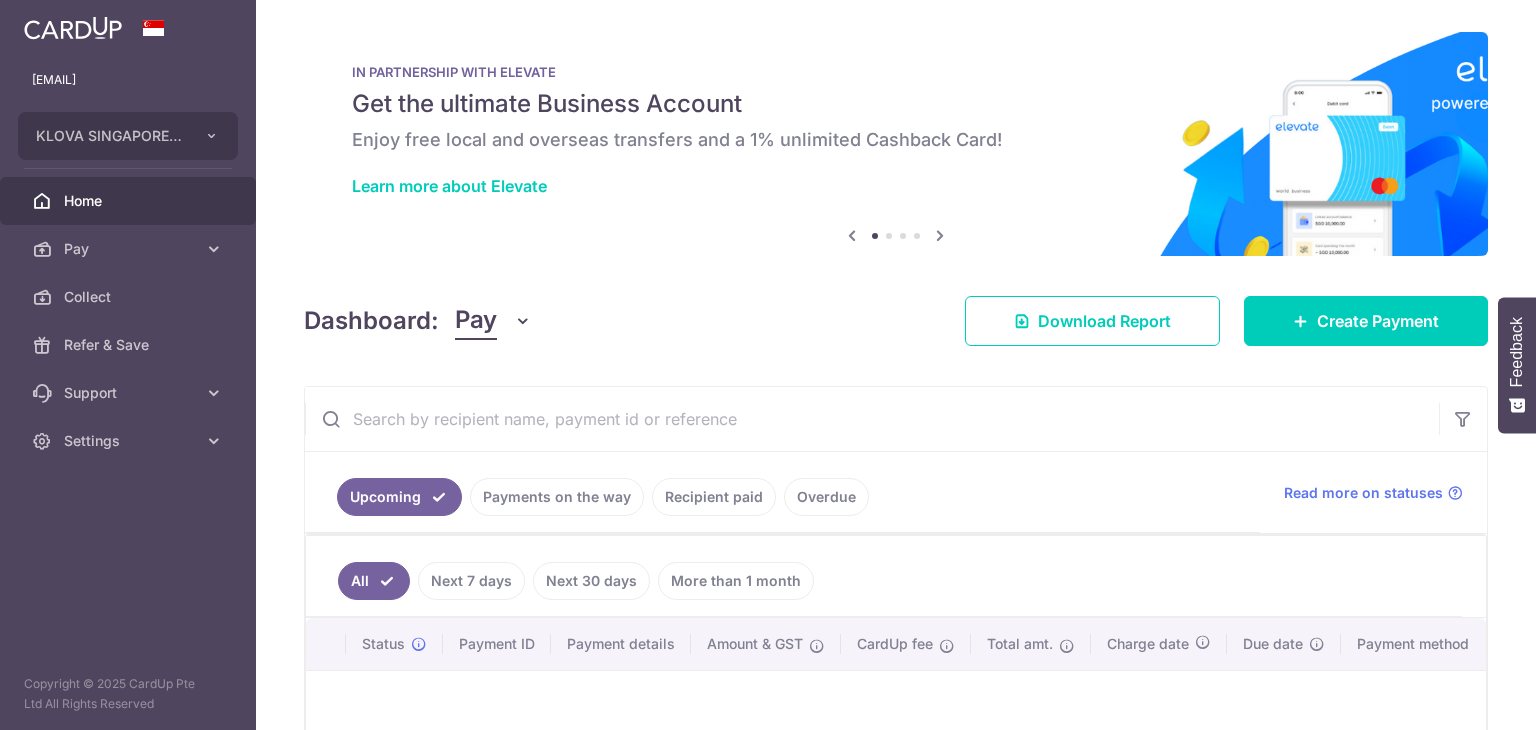 scroll, scrollTop: 0, scrollLeft: 0, axis: both 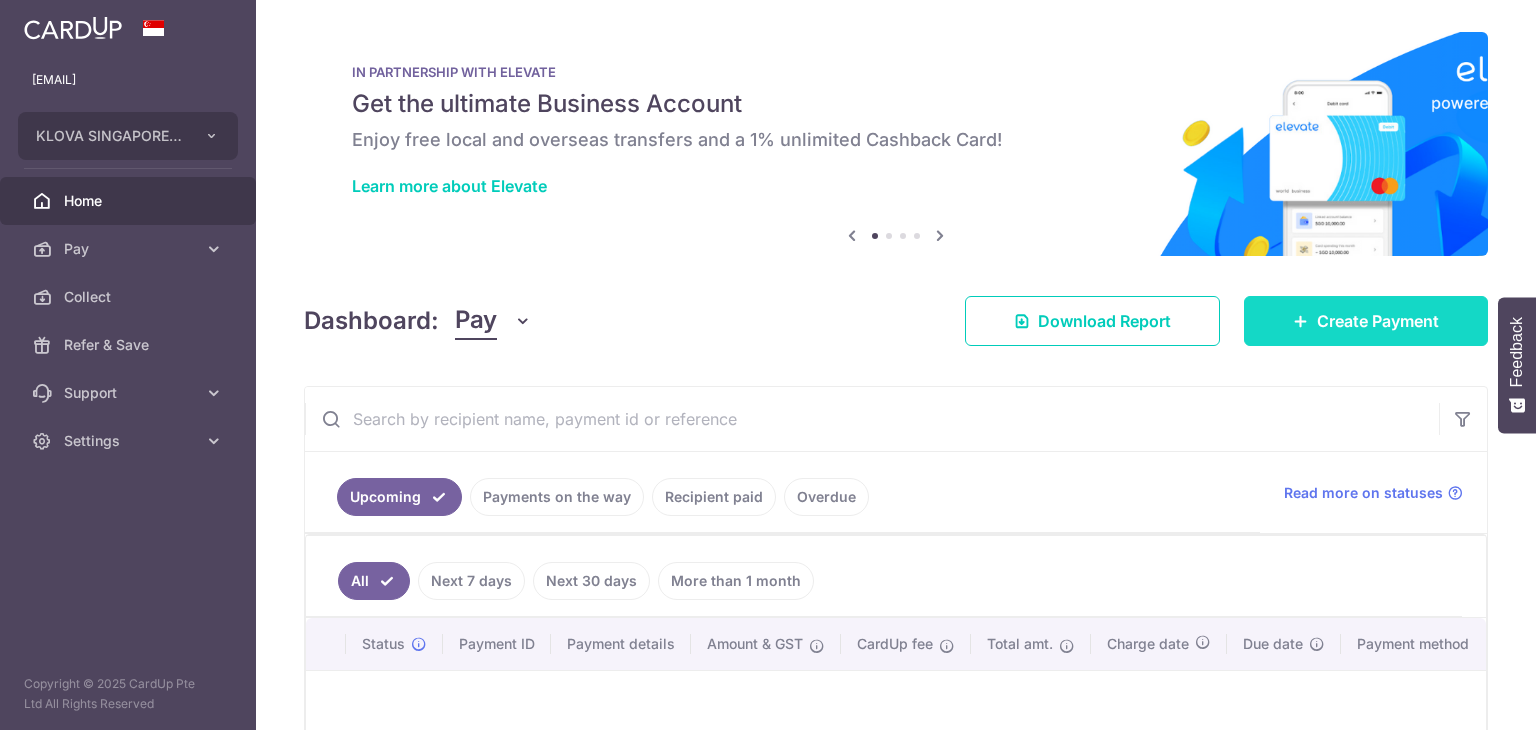 click on "Create Payment" at bounding box center (1378, 321) 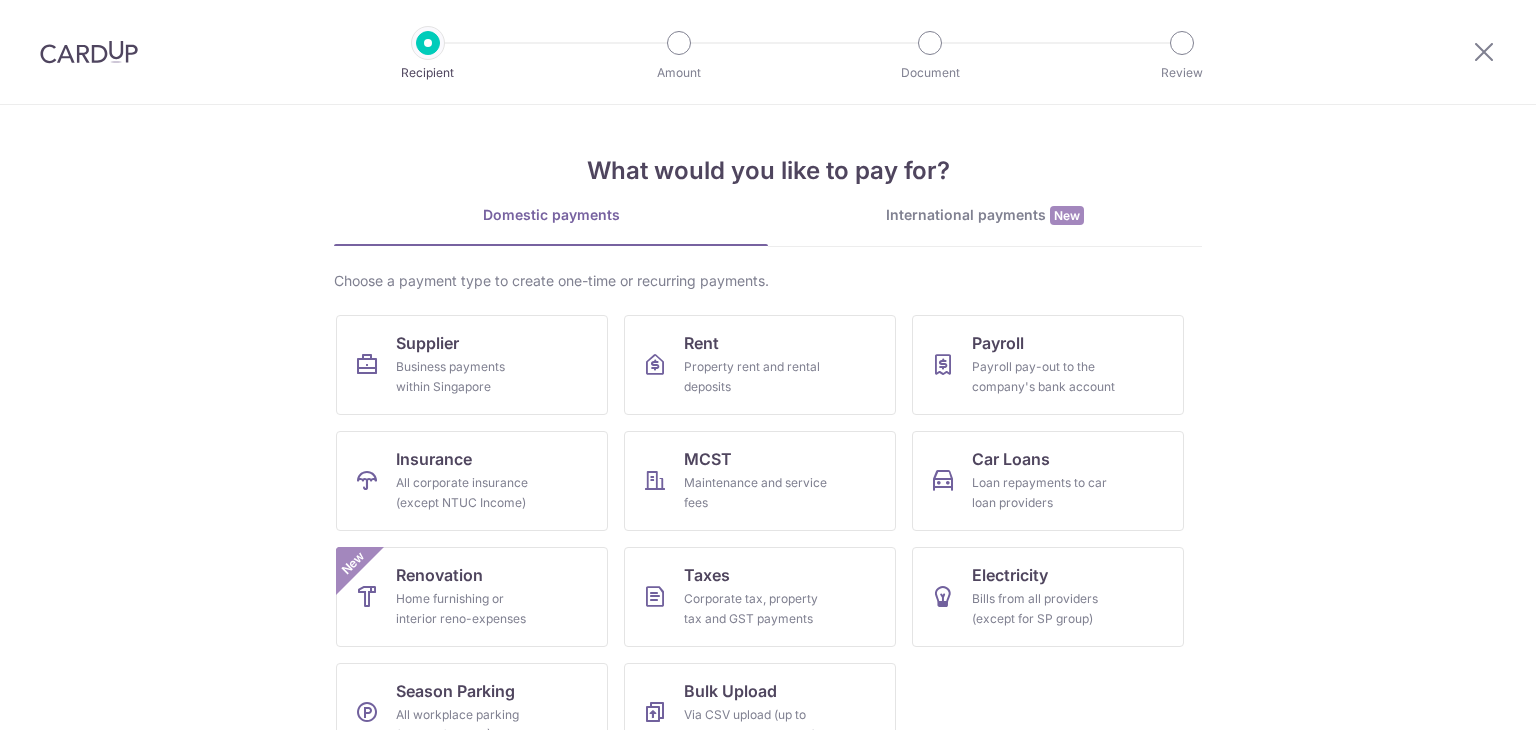 scroll, scrollTop: 0, scrollLeft: 0, axis: both 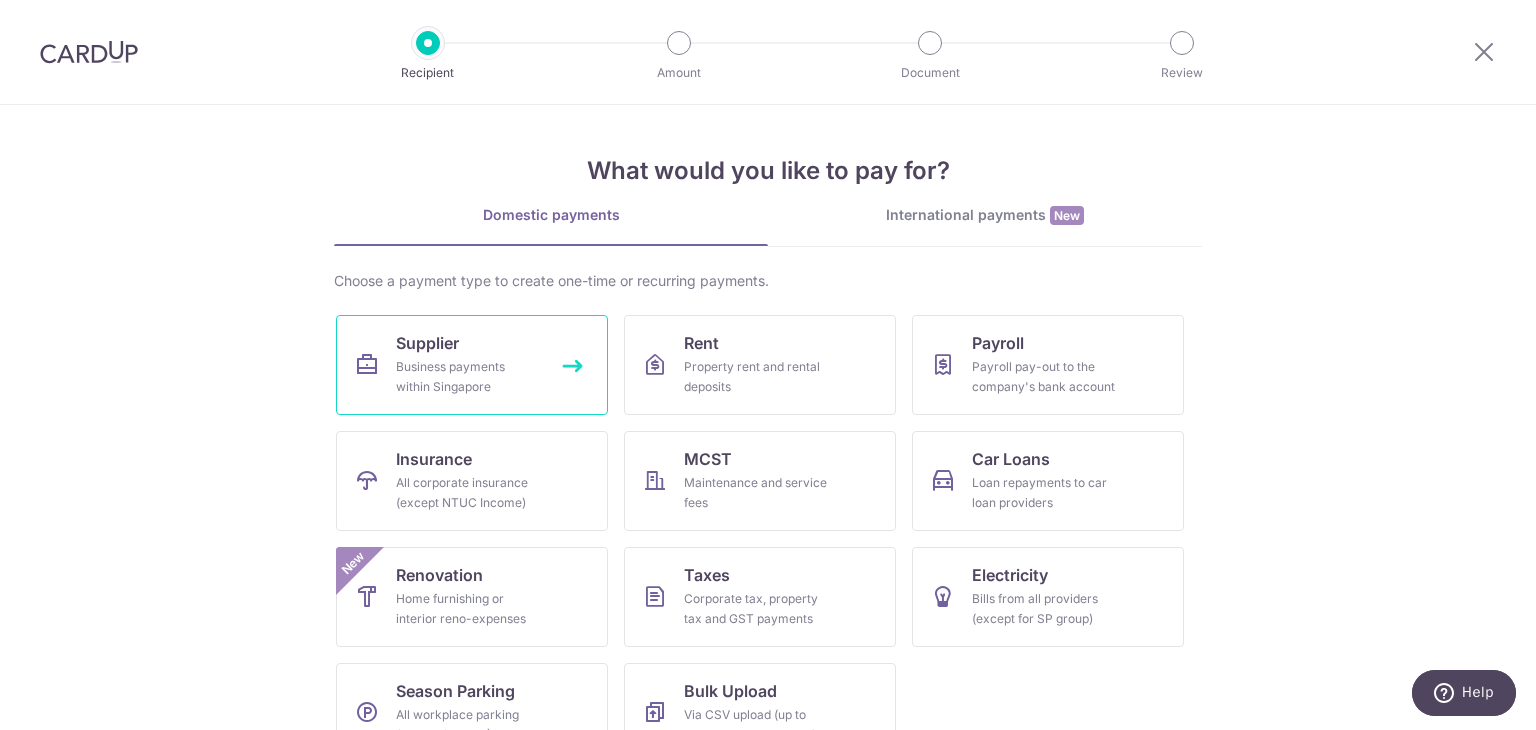 click on "Business payments within Singapore" at bounding box center (468, 377) 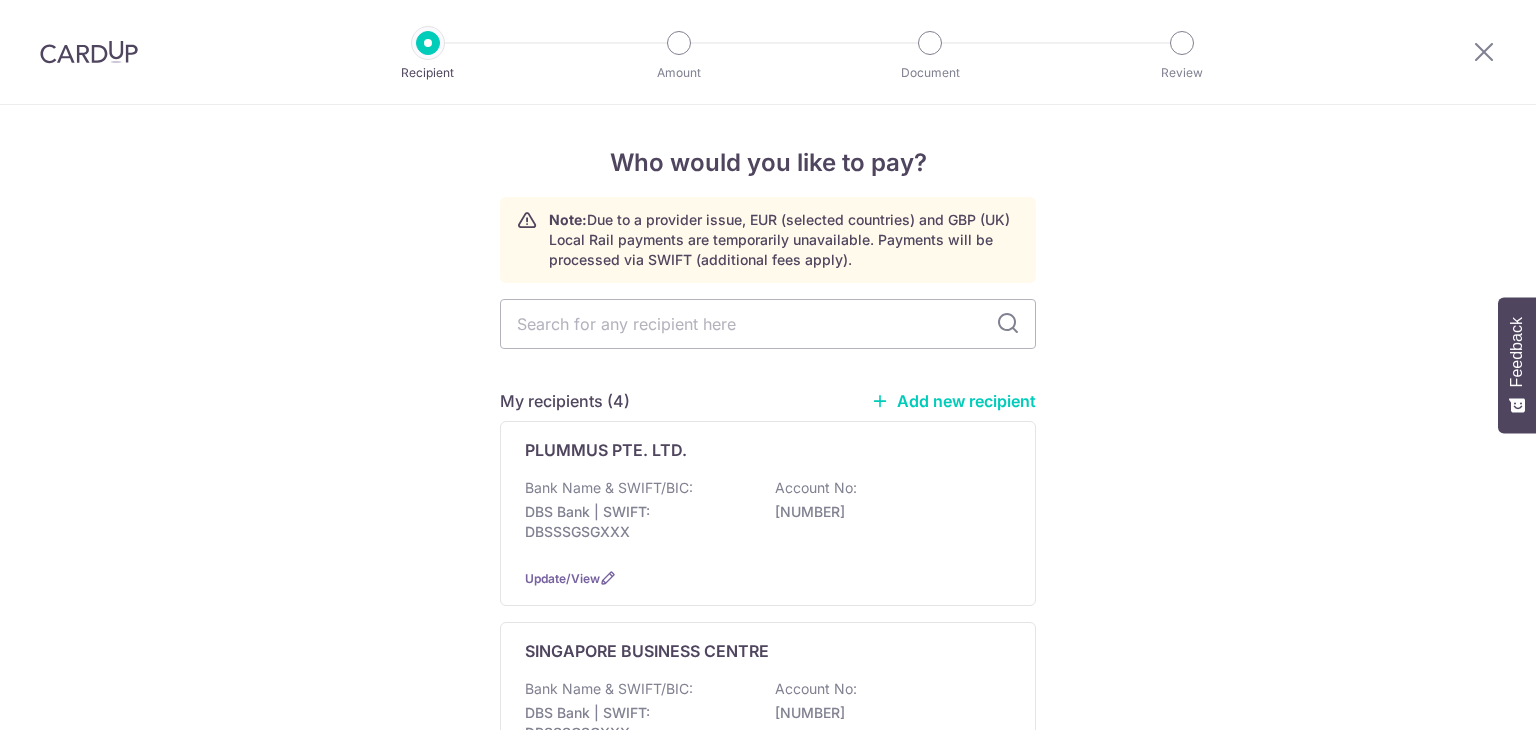 scroll, scrollTop: 0, scrollLeft: 0, axis: both 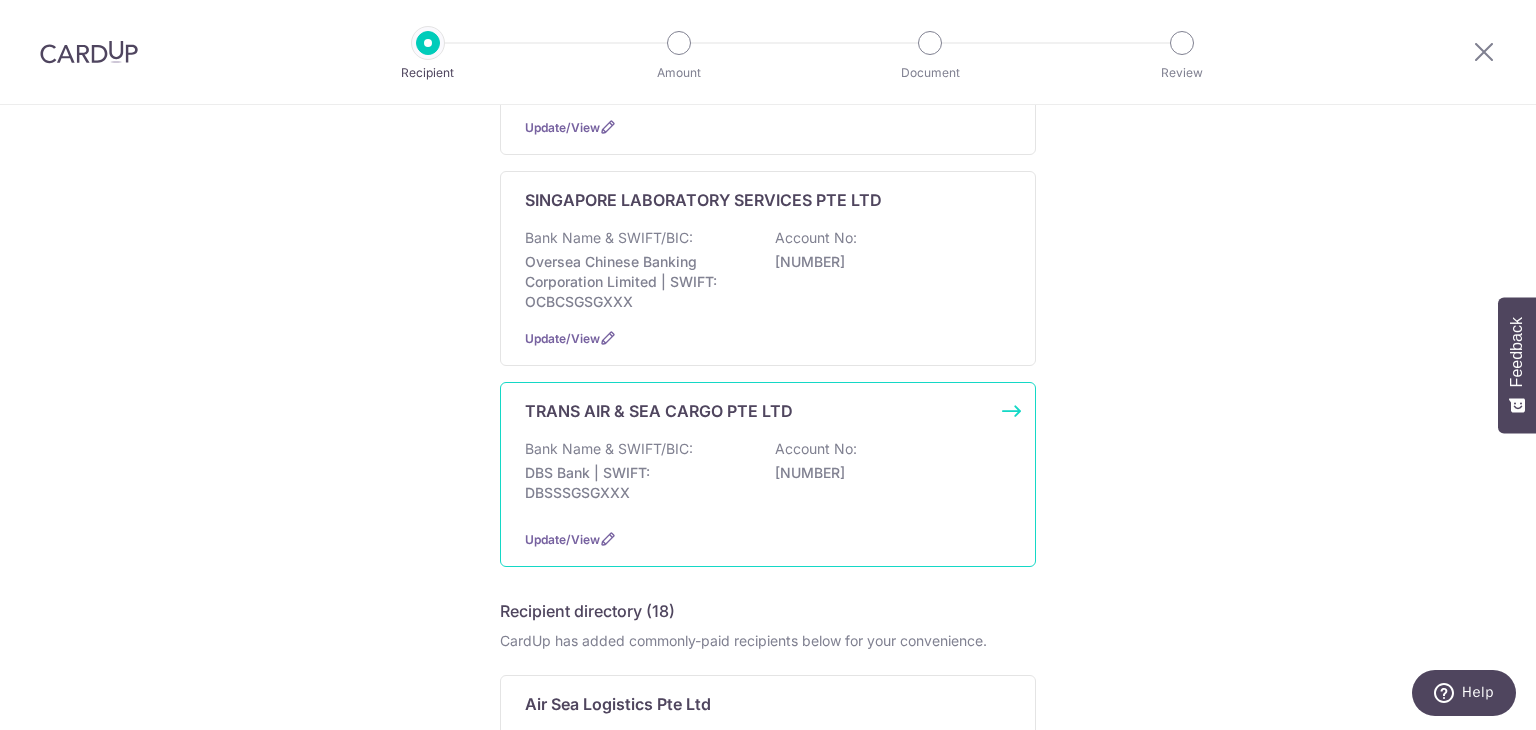 click on "DBS Bank | SWIFT: DBSSSGSGXXX" at bounding box center [637, 483] 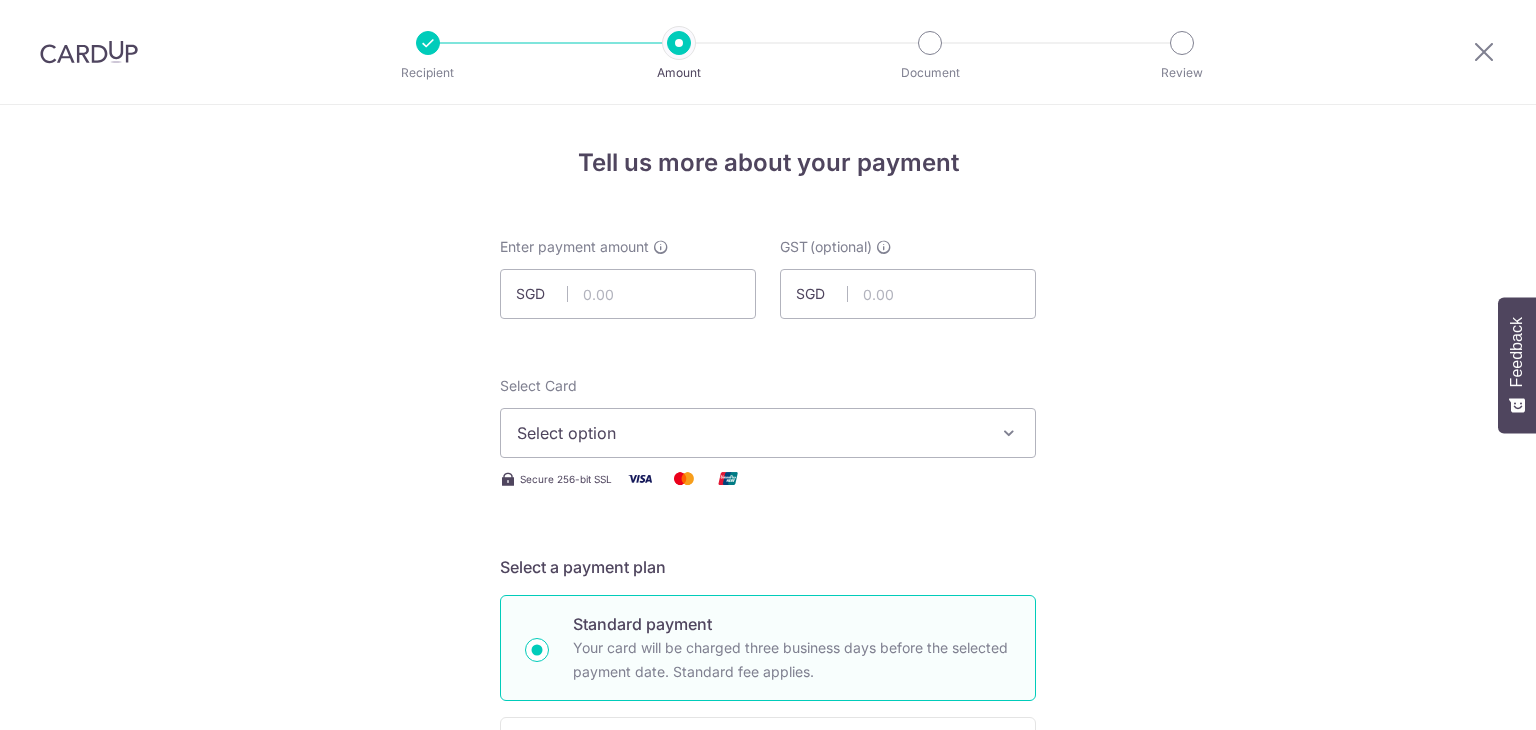 scroll, scrollTop: 0, scrollLeft: 0, axis: both 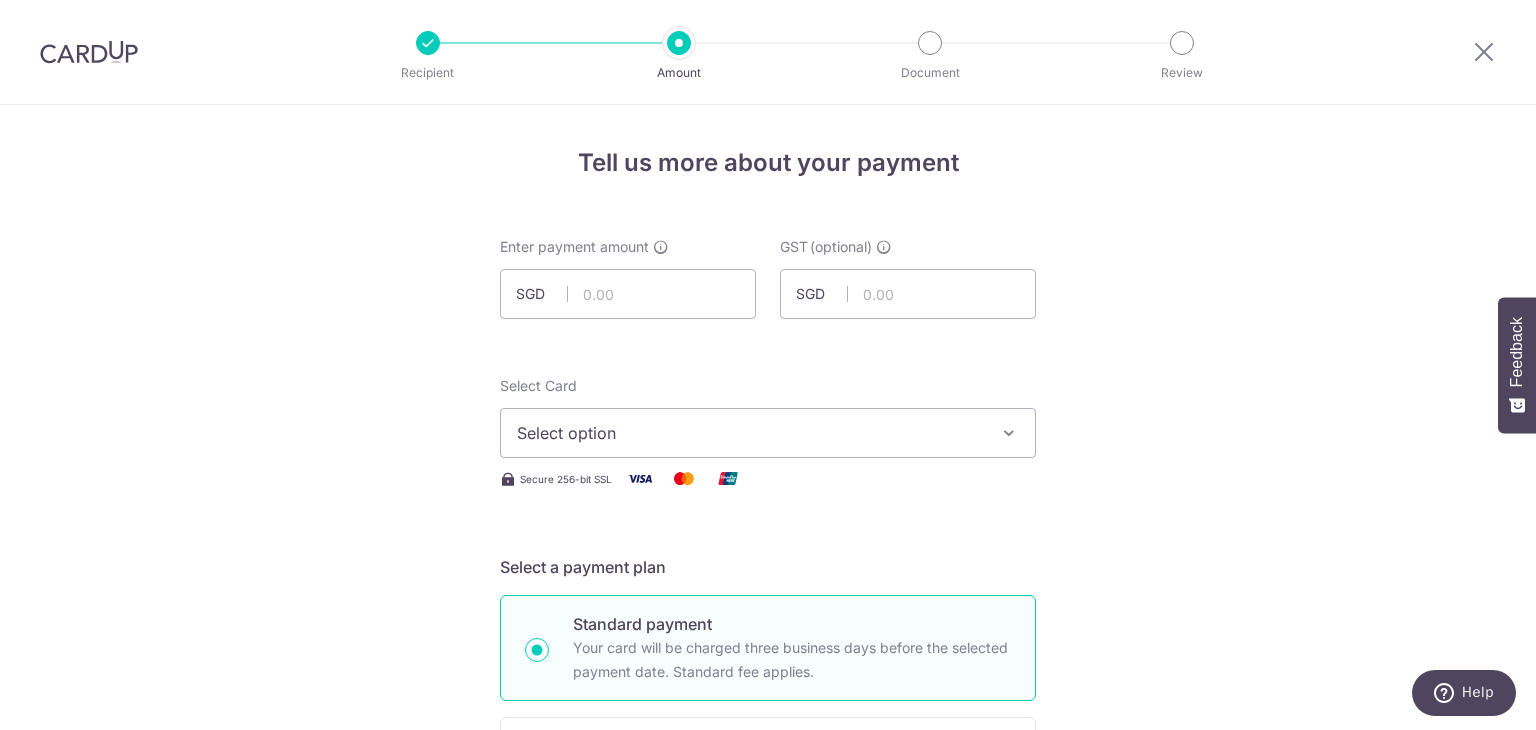 click on "Enter payment amount
SGD
GST
(optional)
SGD
Select Card
Select option
Add credit card
Your Cards
**** 1158
**** 0396
Secure 256-bit SSL
Text" at bounding box center (768, 1095) 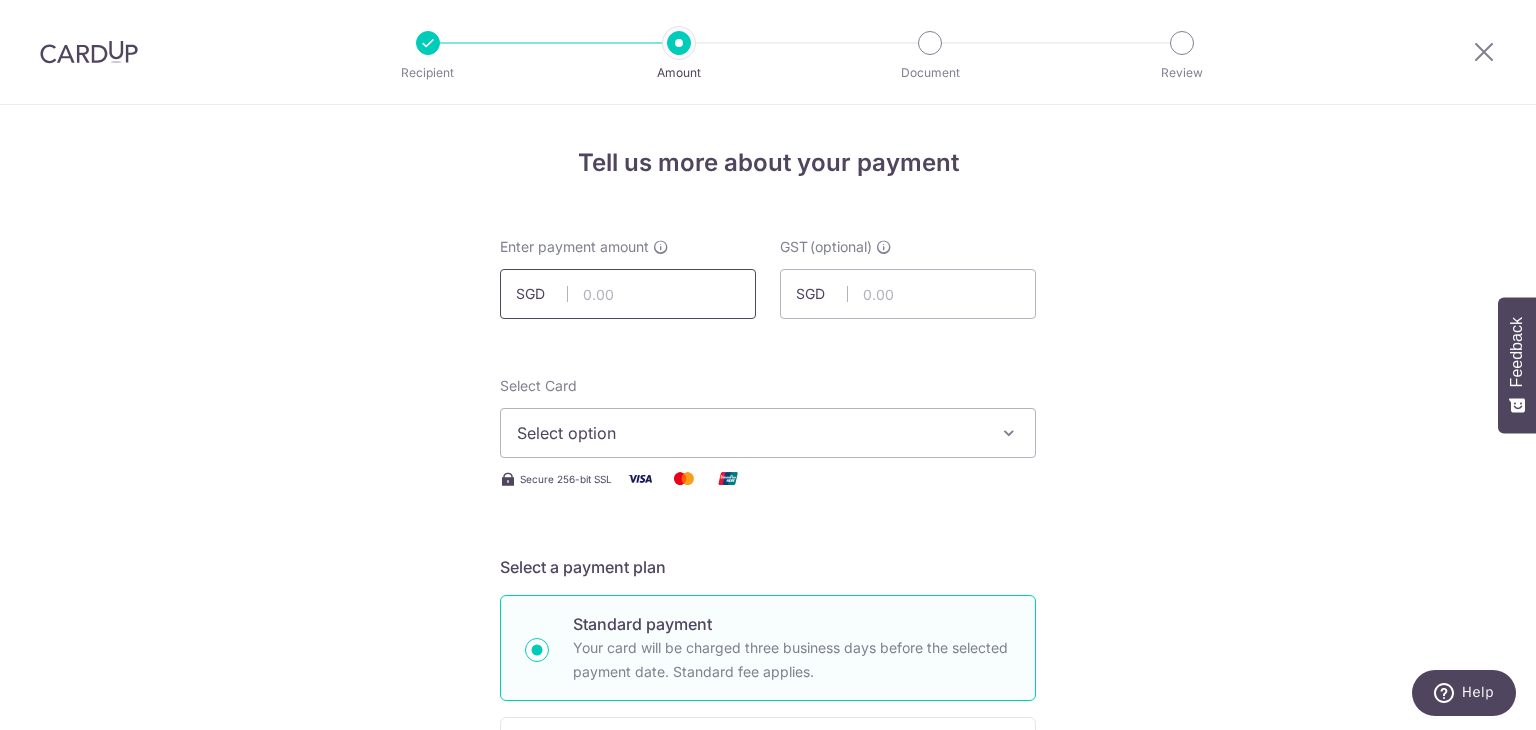 click at bounding box center [628, 294] 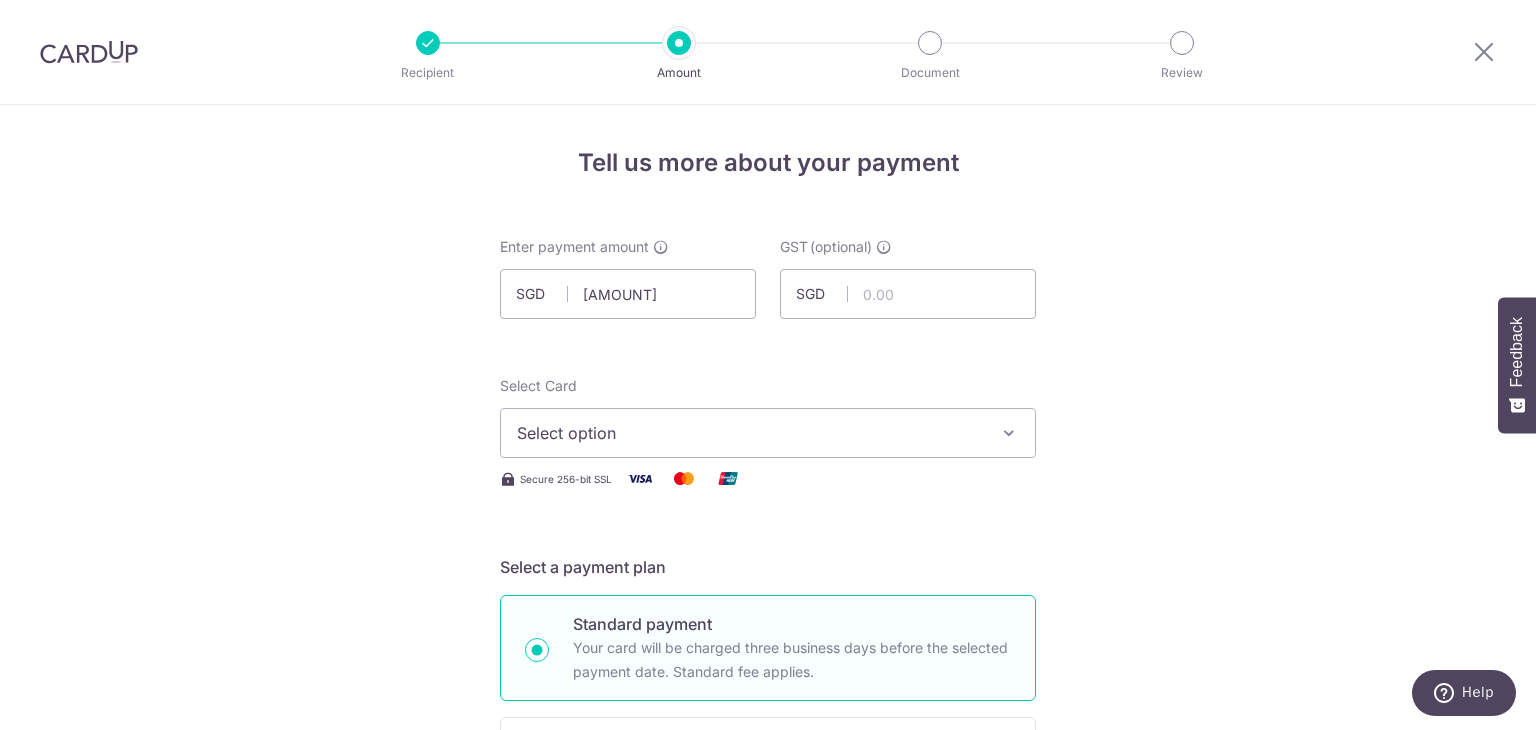 type on "4,760.92" 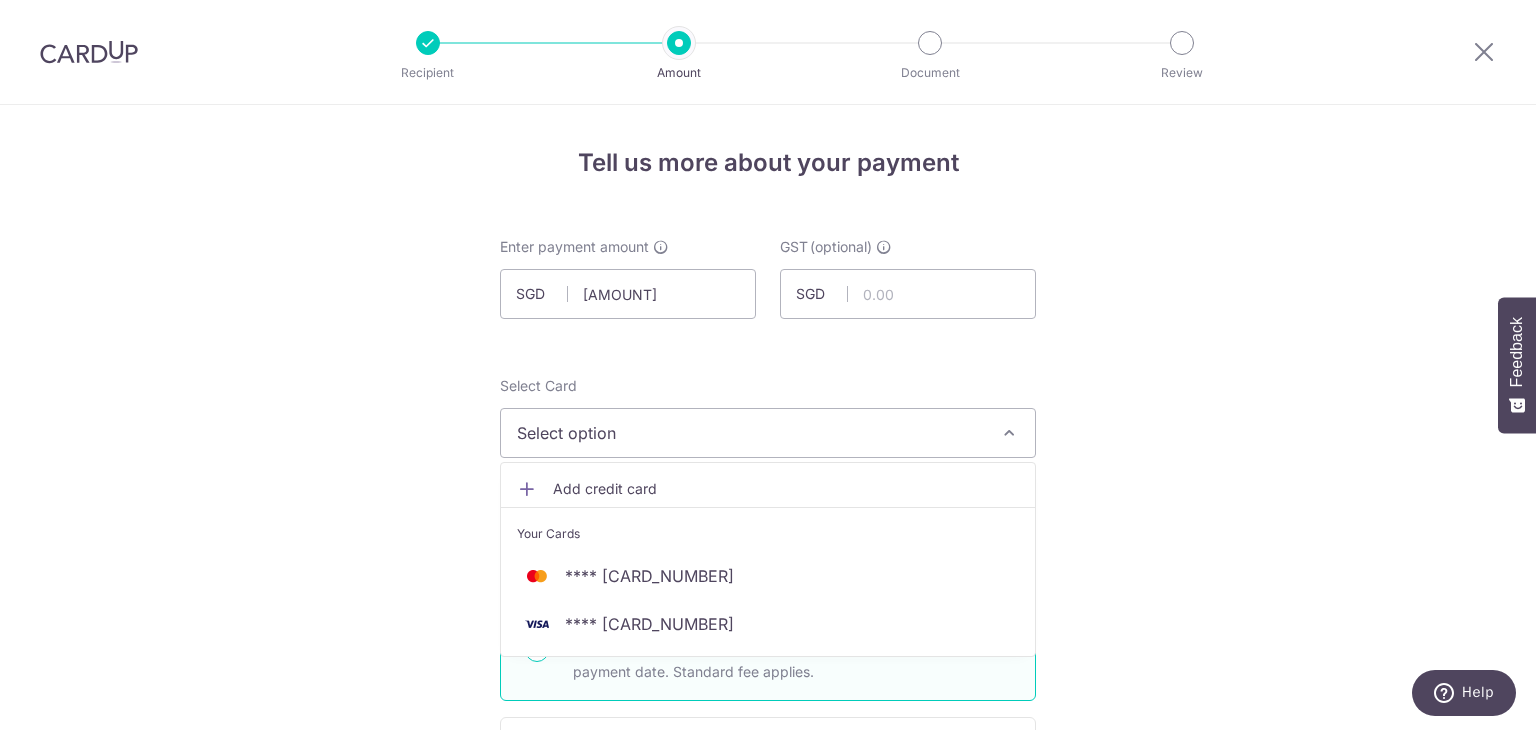 click on "Add credit card" at bounding box center (786, 489) 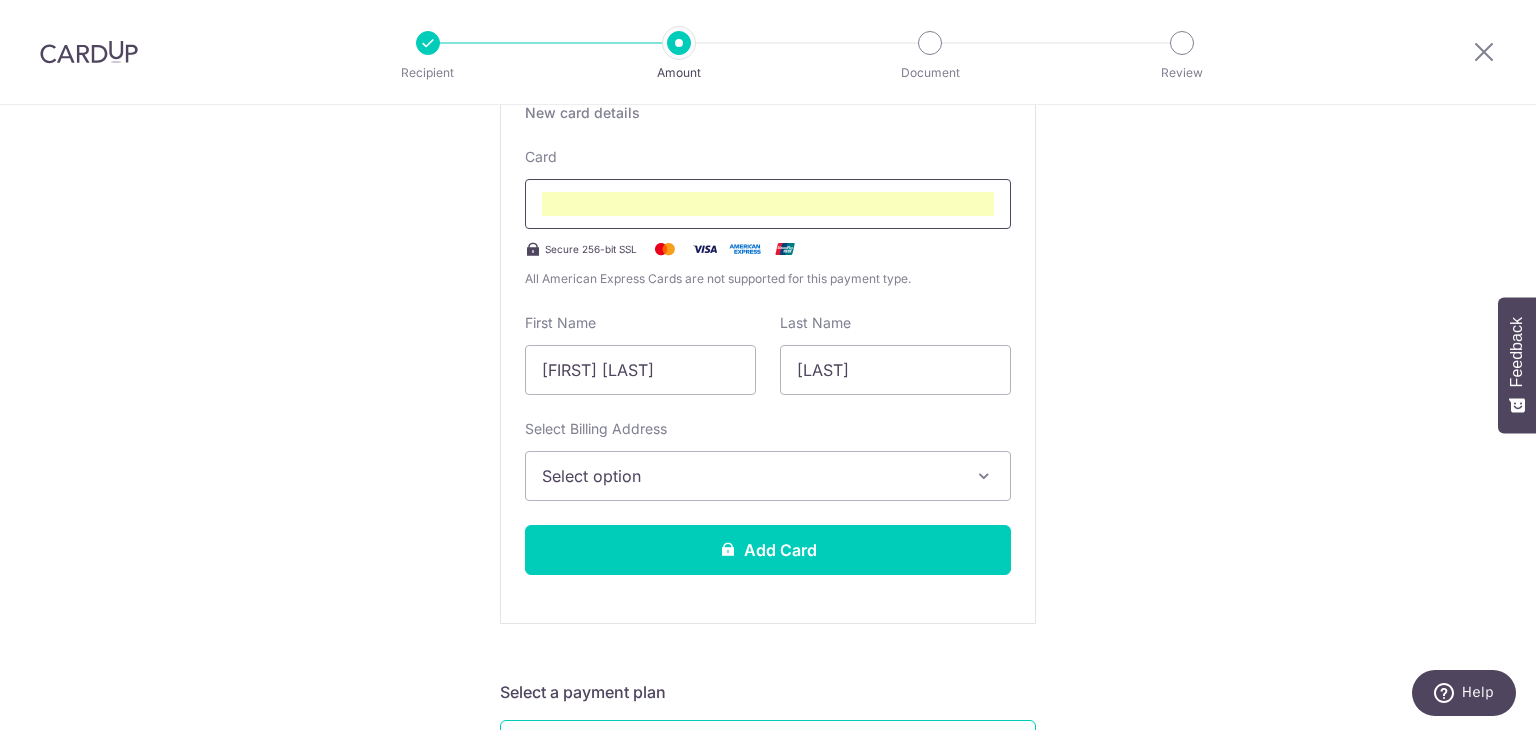 scroll, scrollTop: 464, scrollLeft: 0, axis: vertical 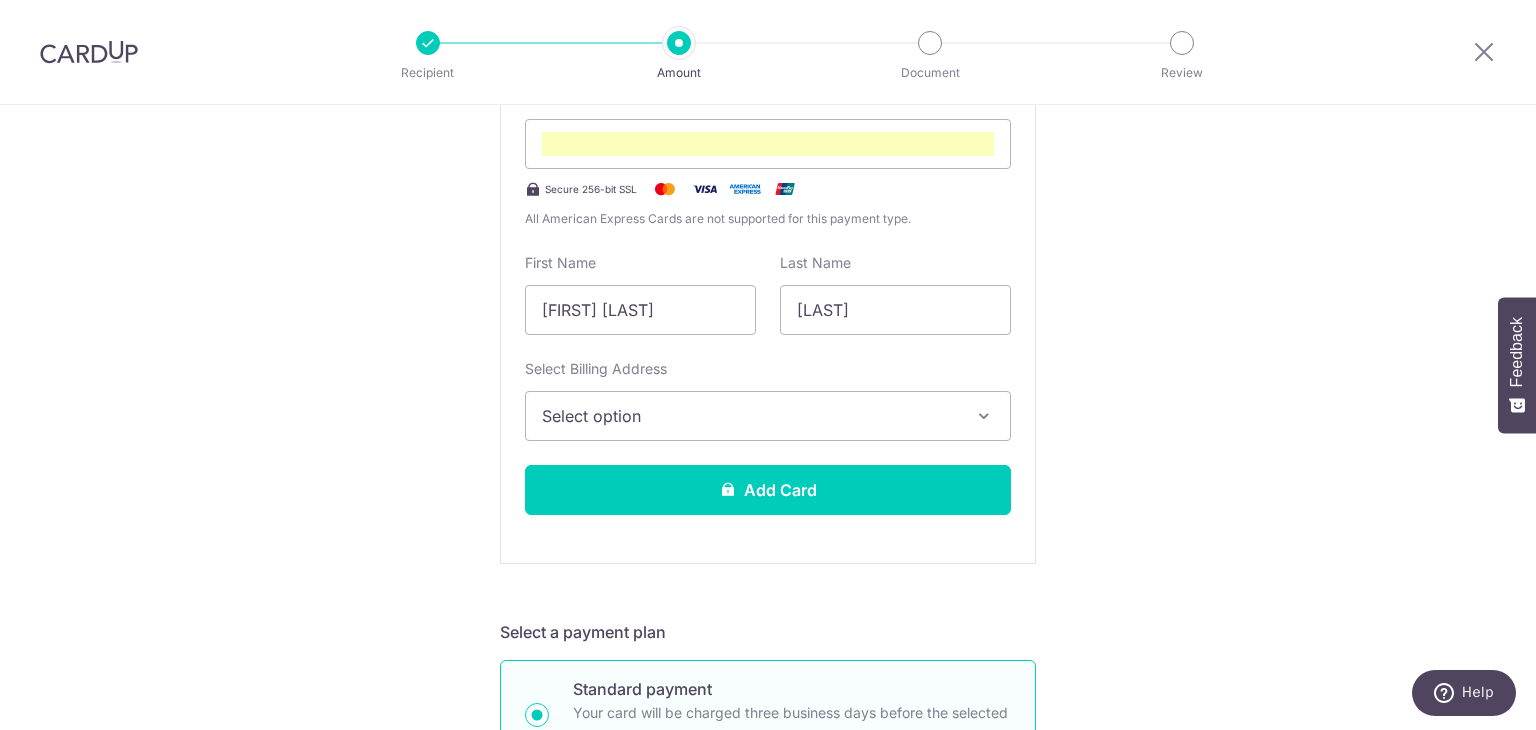 click on "Select option" at bounding box center (750, 416) 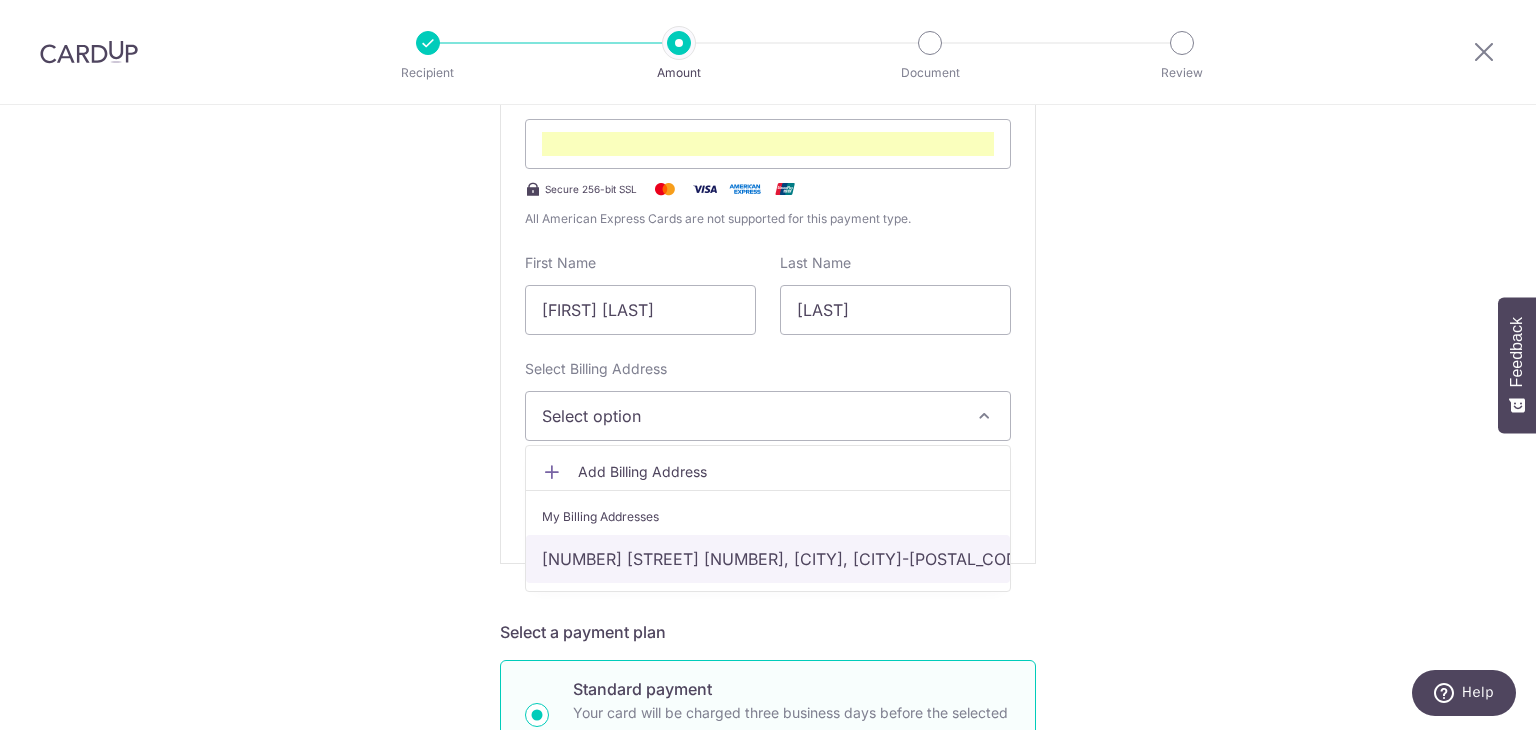 click on "107d tampines road #10-15, Singapore, Singapore-534006" at bounding box center (768, 559) 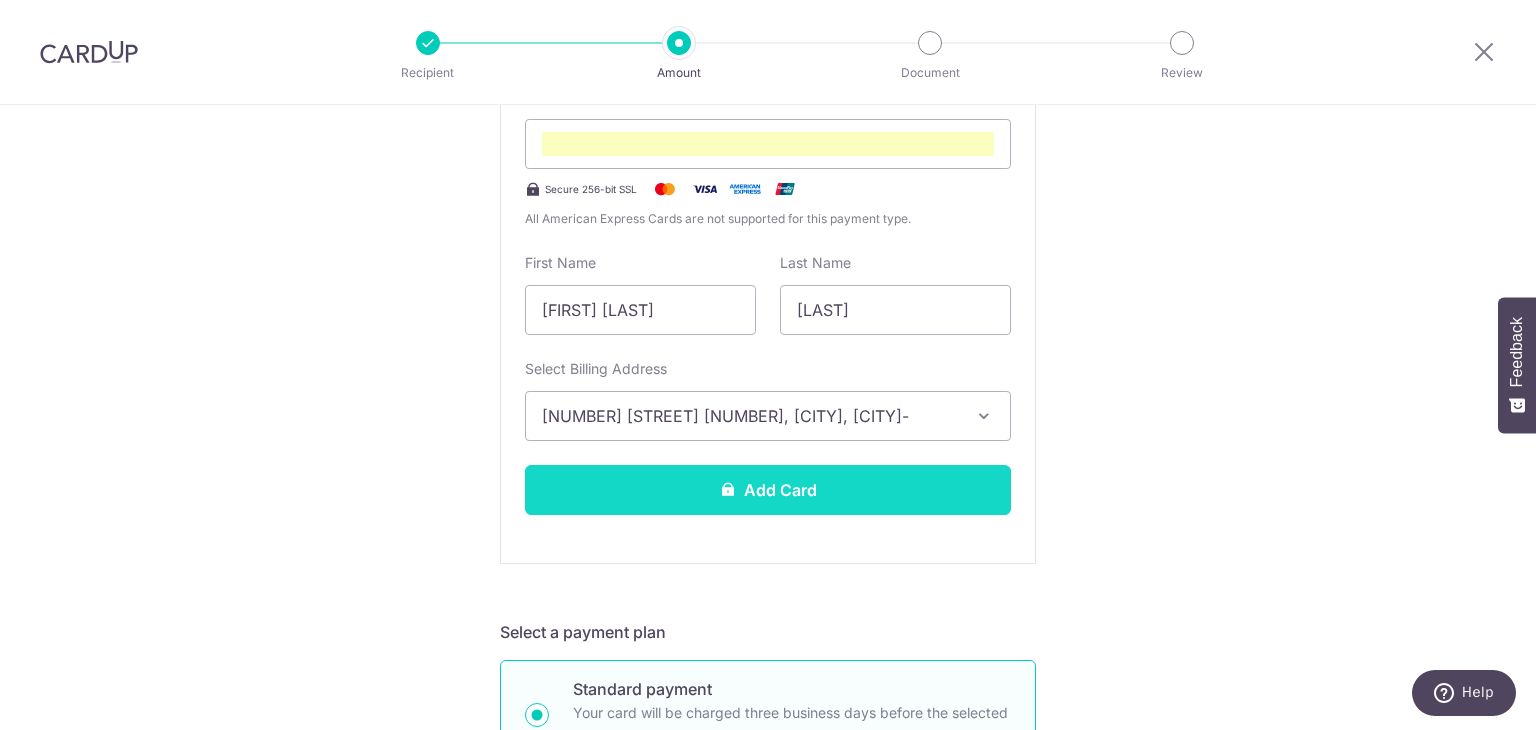 click on "Add Card" at bounding box center (768, 490) 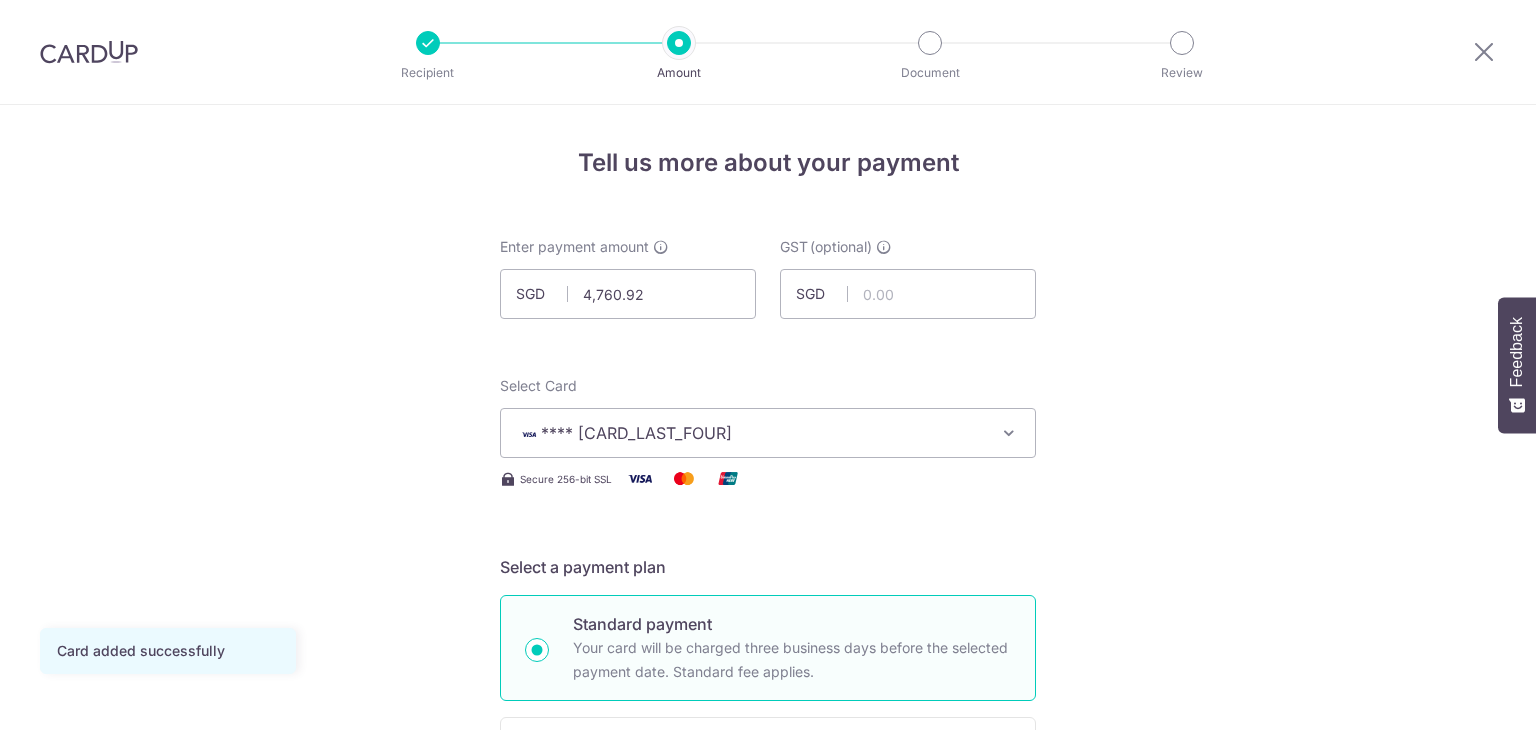 scroll, scrollTop: 0, scrollLeft: 0, axis: both 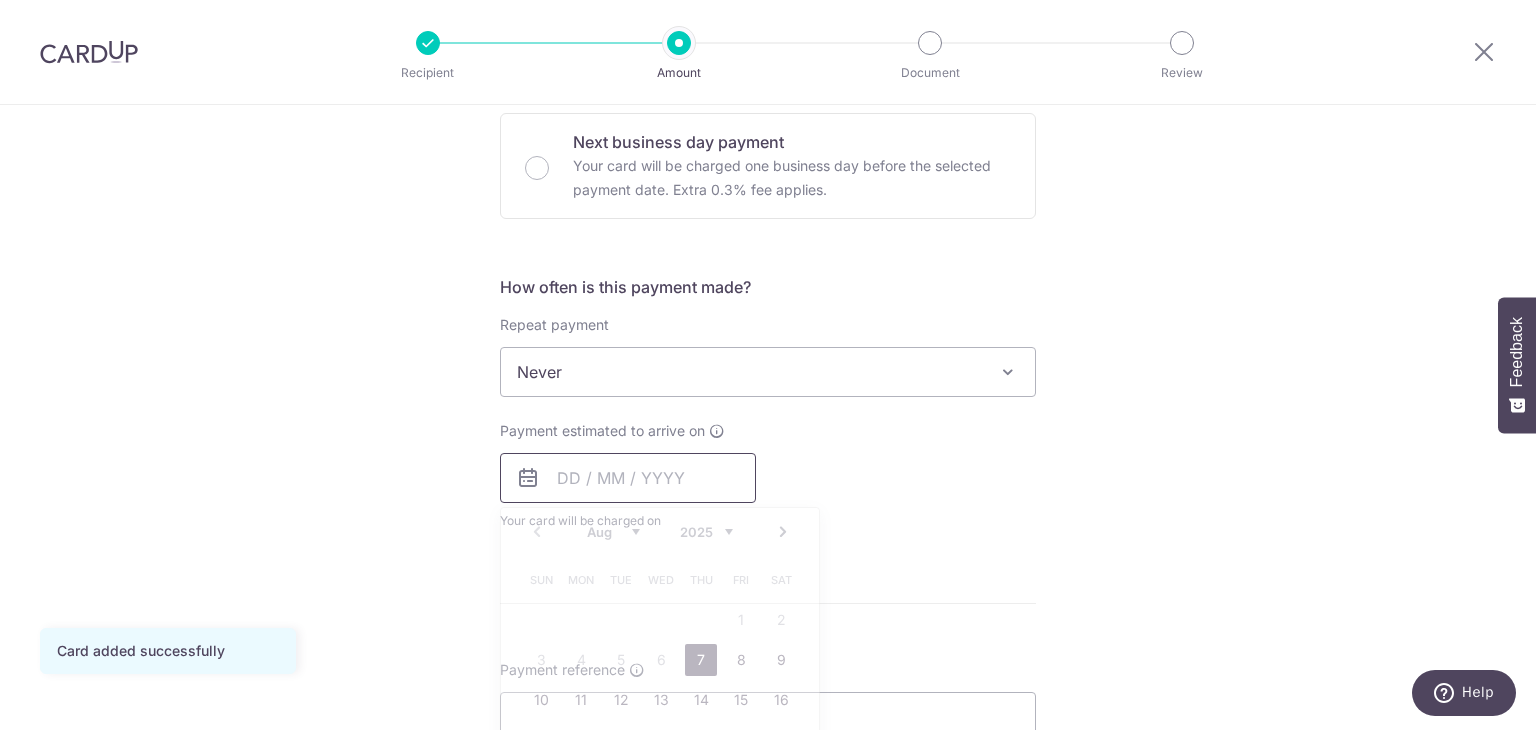 click at bounding box center (628, 478) 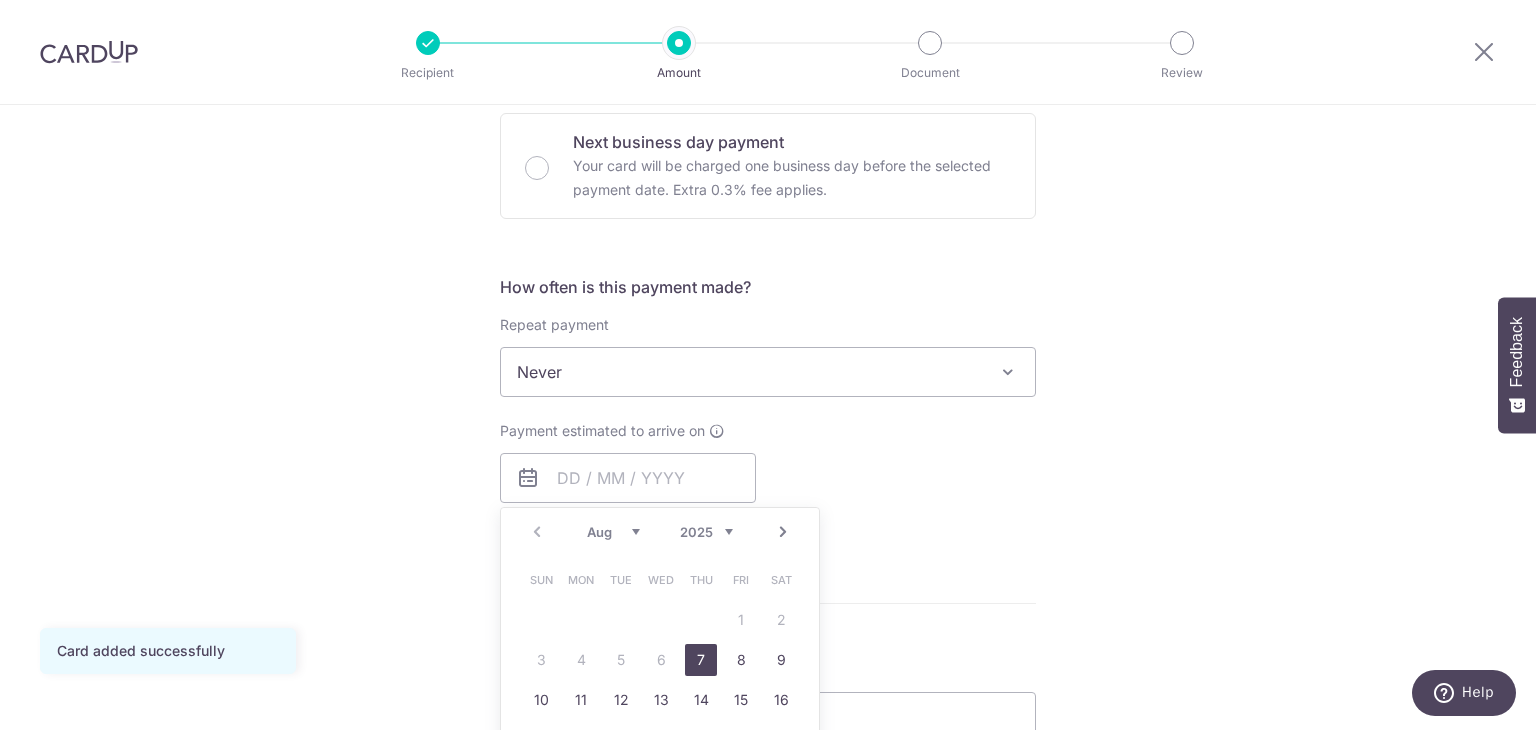 click on "7" at bounding box center [701, 660] 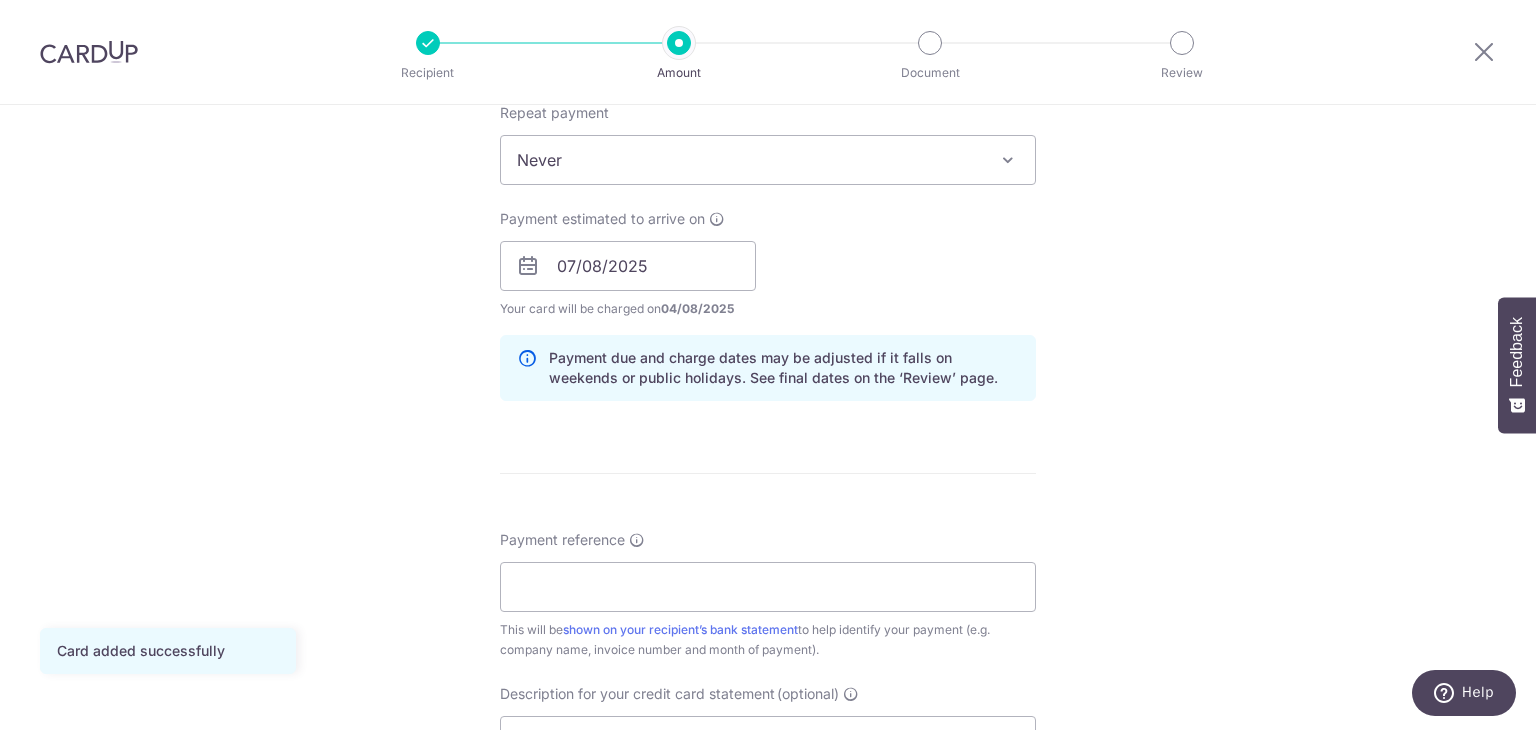 scroll, scrollTop: 960, scrollLeft: 0, axis: vertical 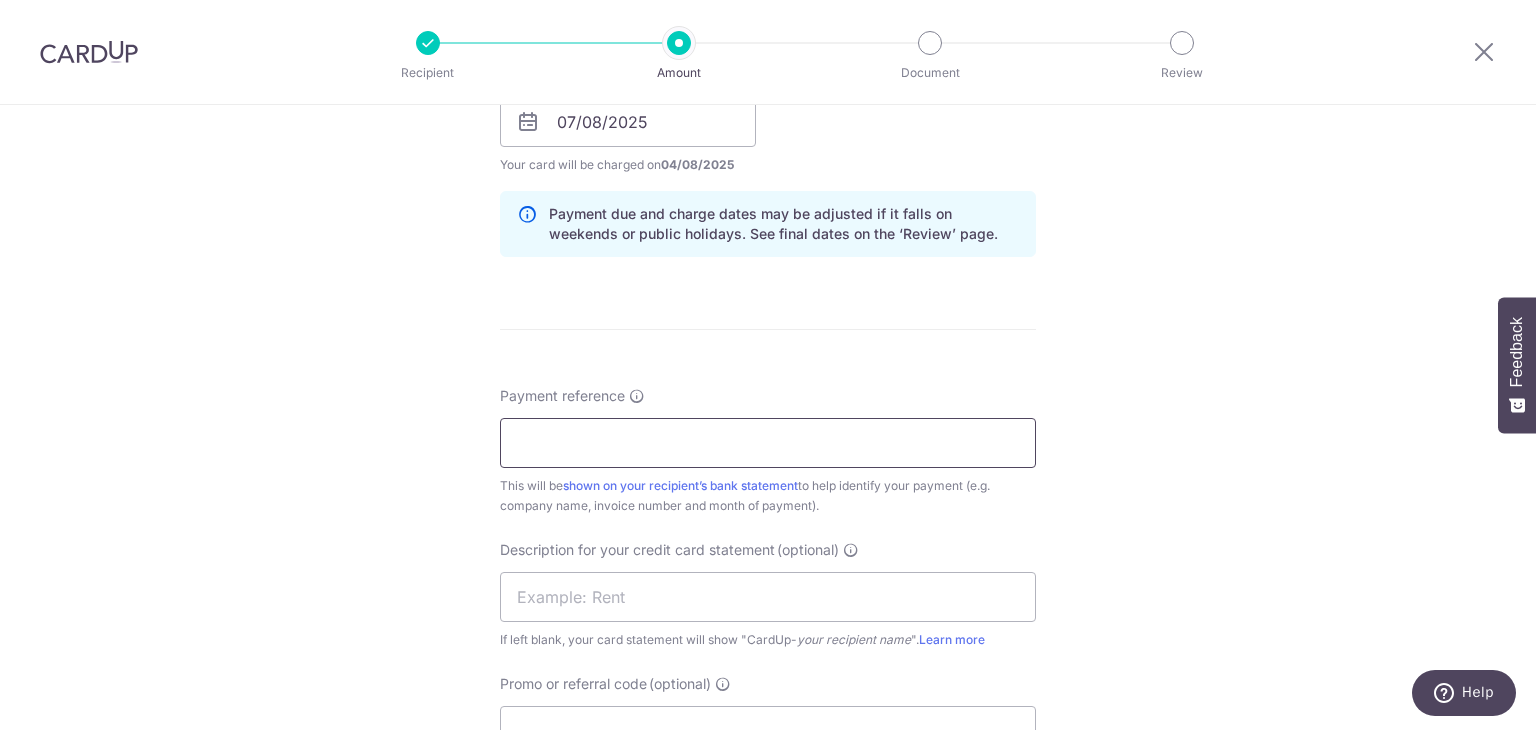 click on "Payment reference" at bounding box center [768, 443] 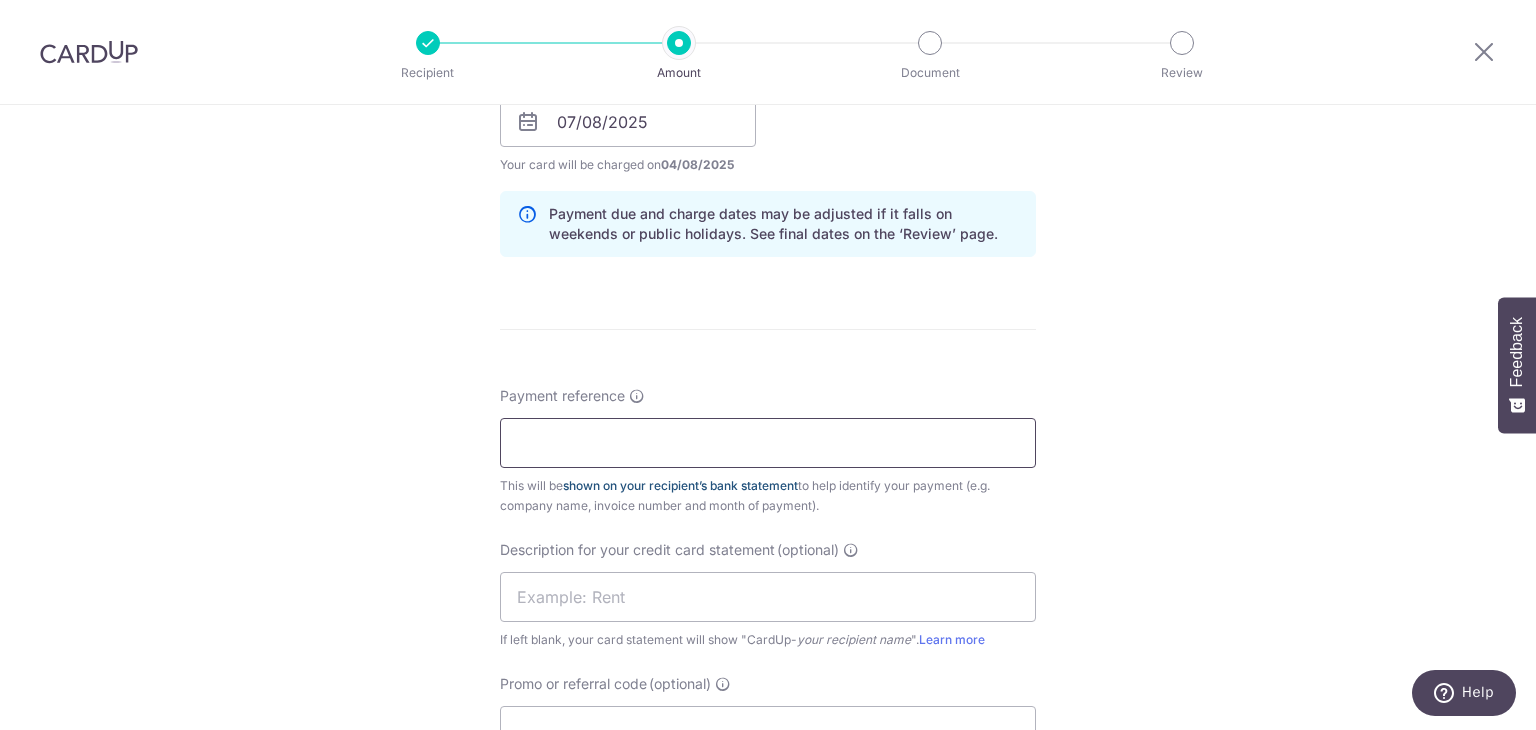 type on "klova" 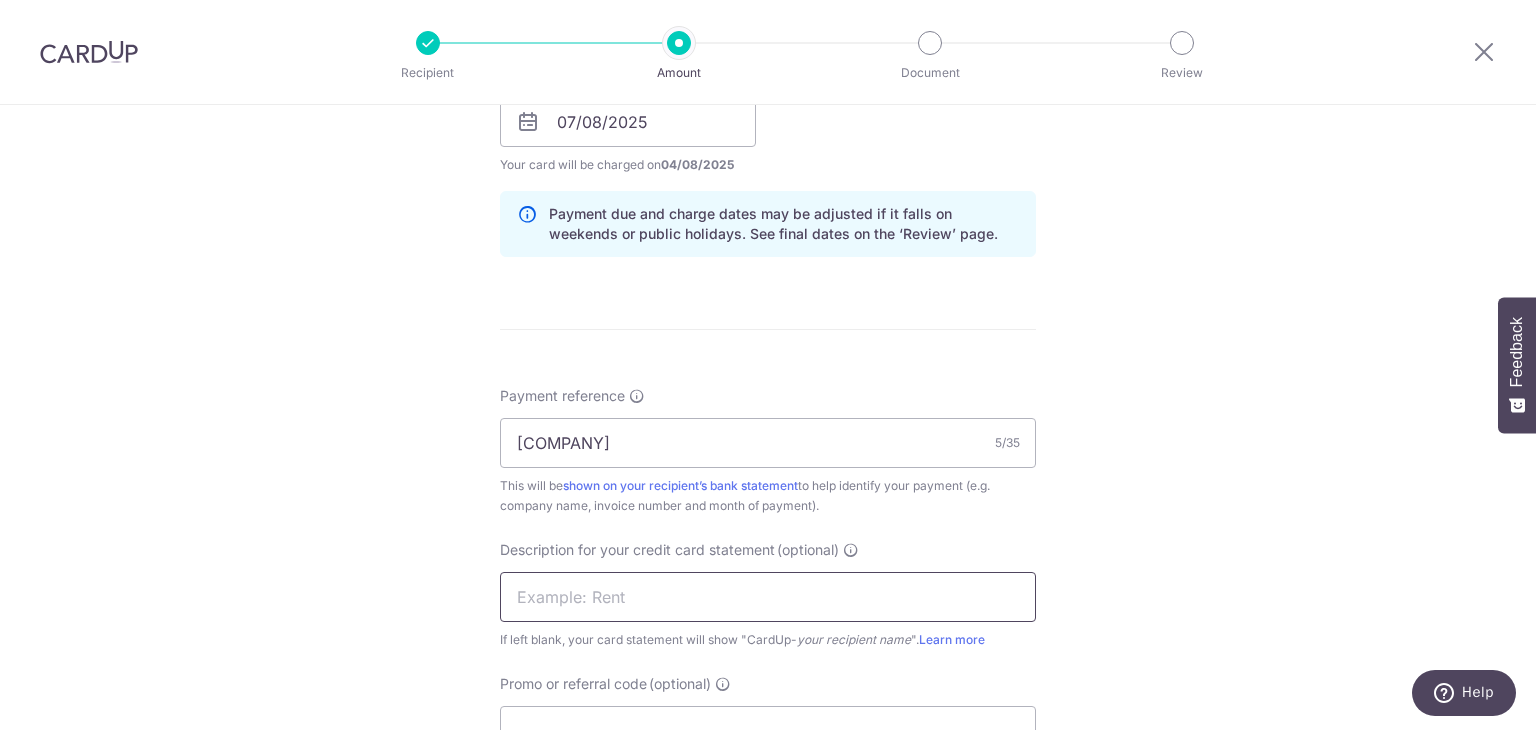 click at bounding box center (768, 597) 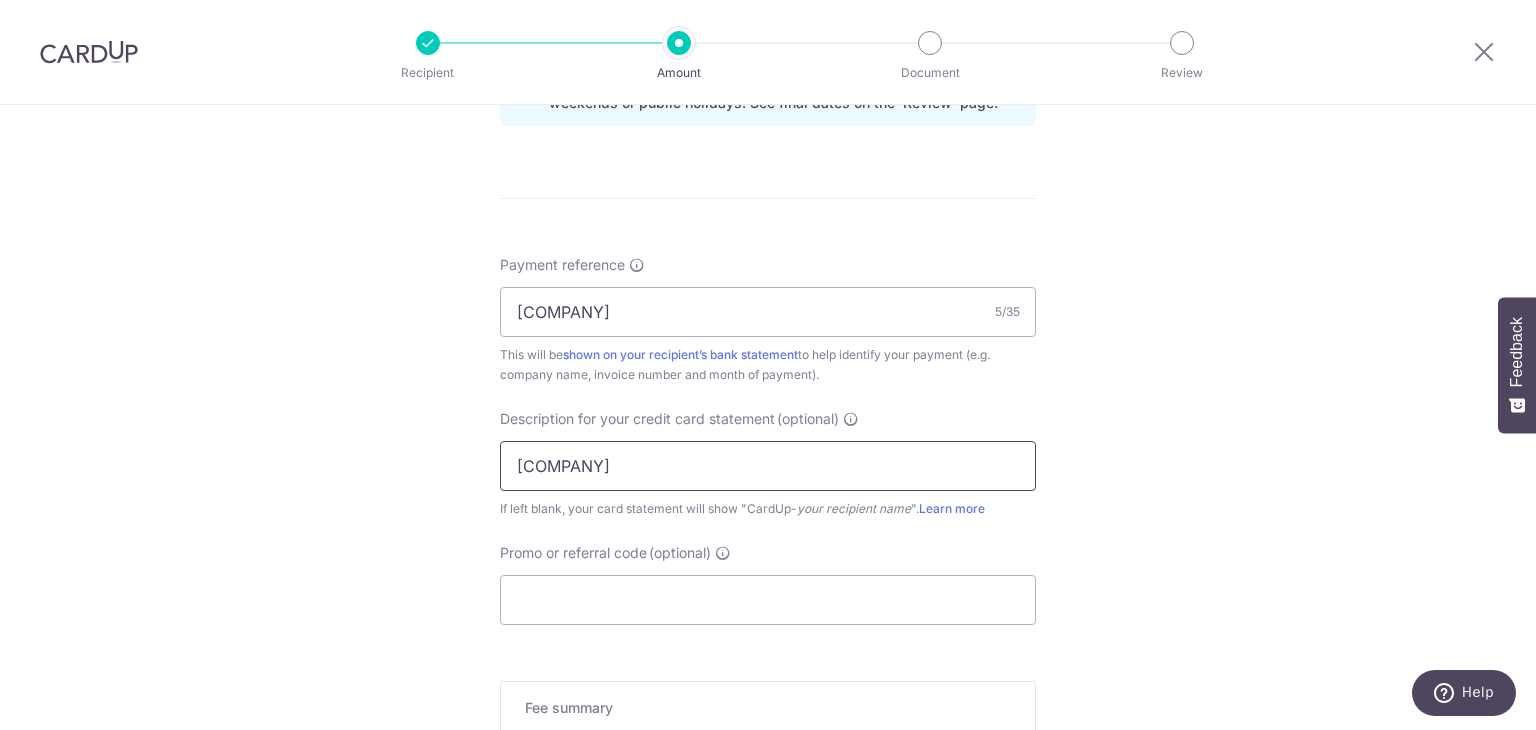 scroll, scrollTop: 1170, scrollLeft: 0, axis: vertical 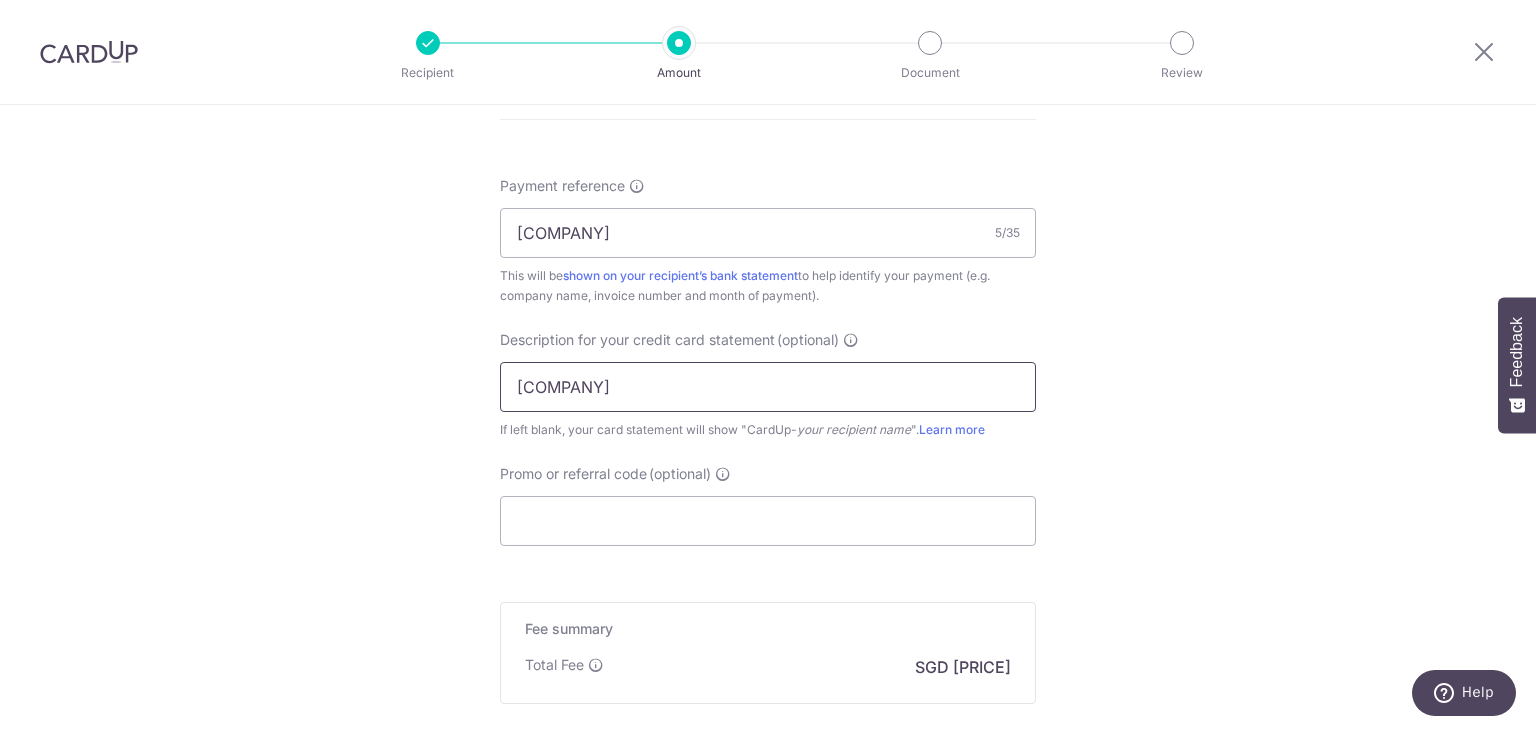 click on "transair" at bounding box center [768, 387] 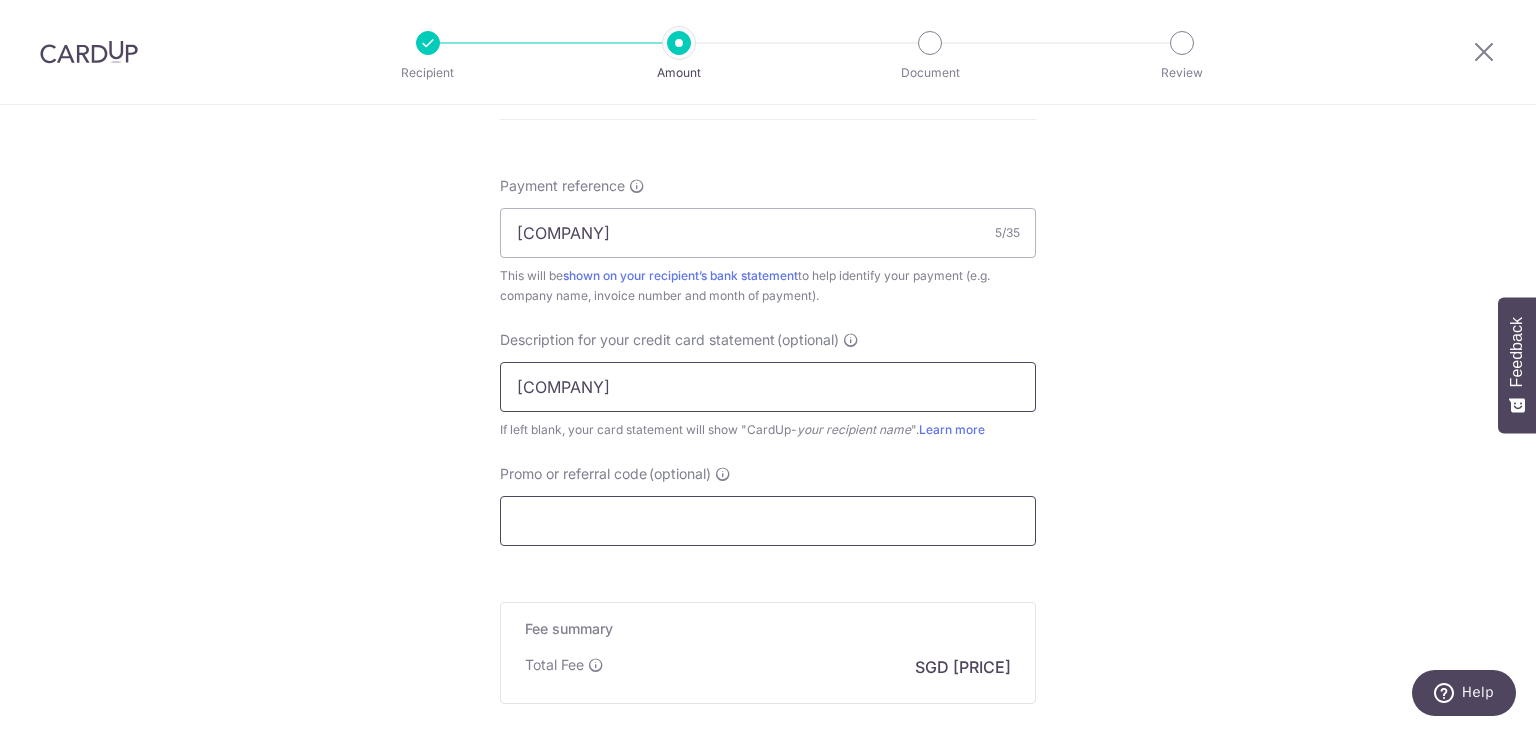 type on "klova transair" 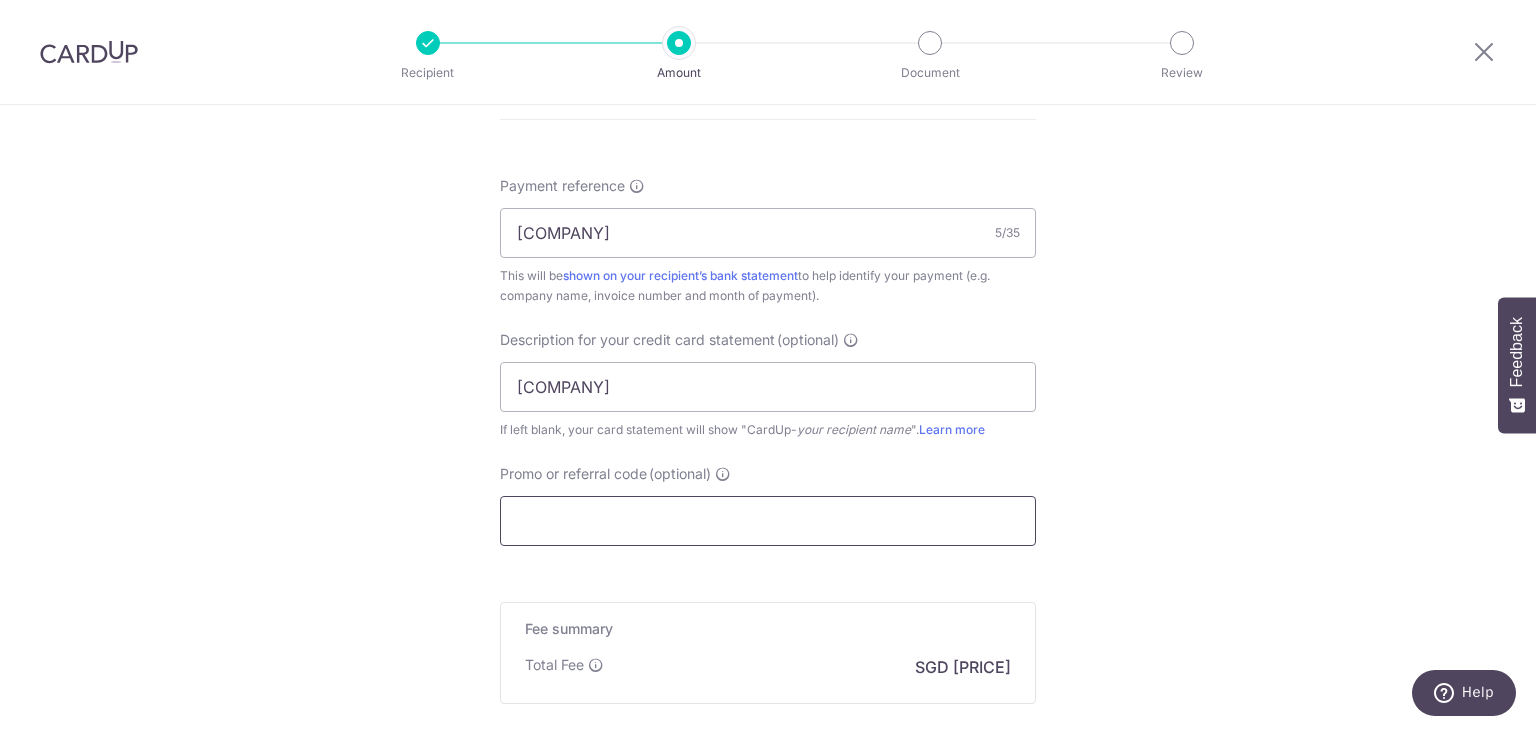 click on "Promo or referral code
(optional)" at bounding box center [768, 521] 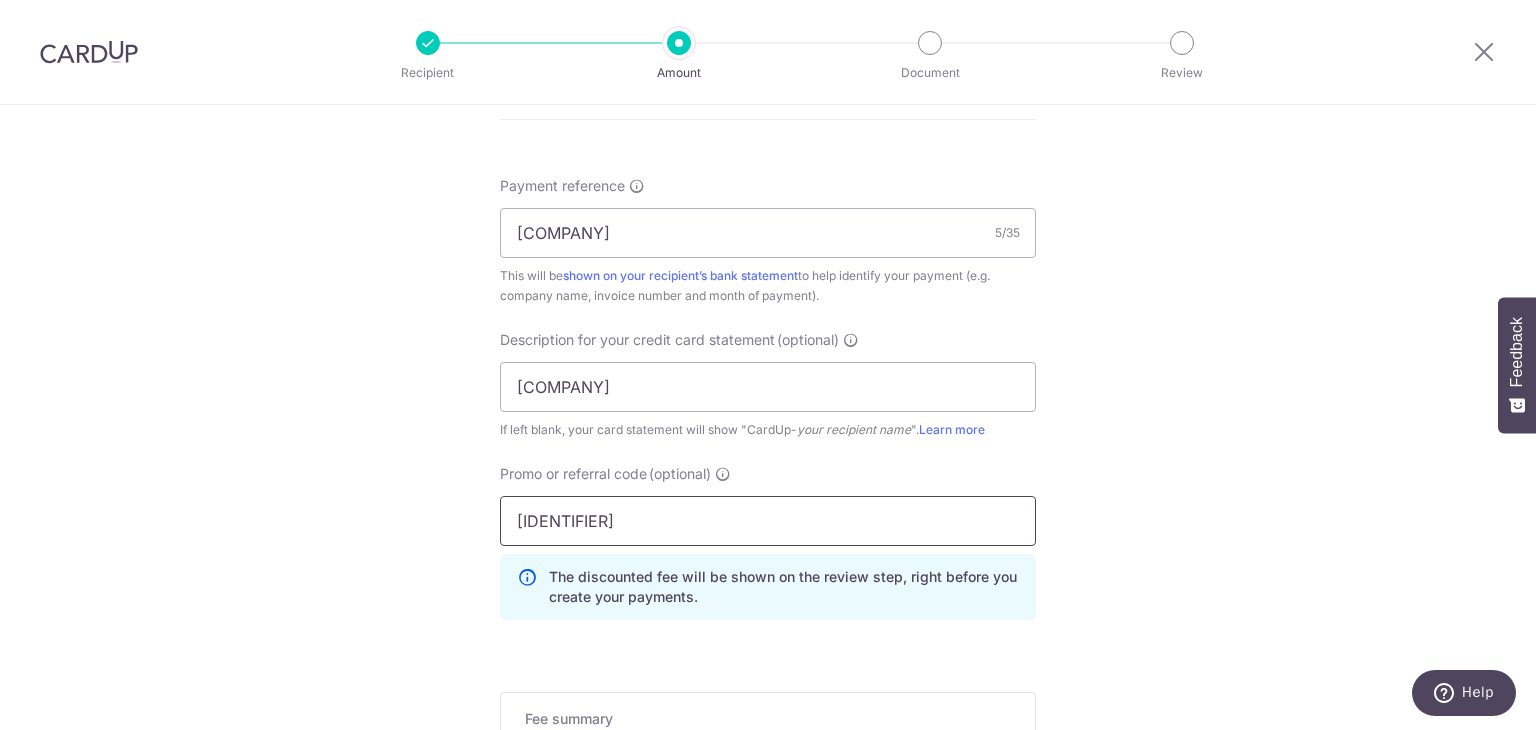 type on "sh177" 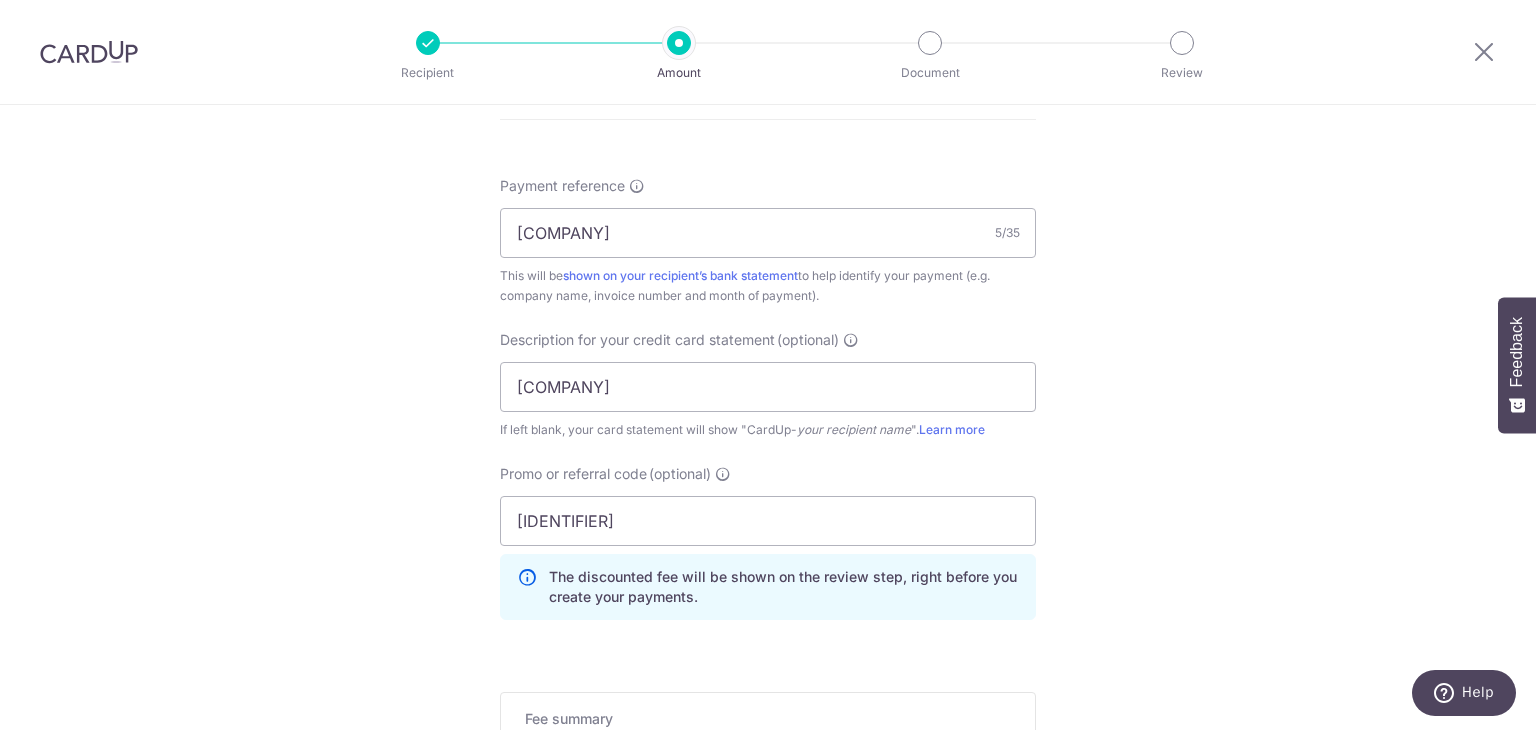 click on "Tell us more about your payment
Enter payment amount
SGD
4,760.92
4760.92
GST
(optional)
SGD
Card added successfully
Select Card
**** 1964
Add credit card
Your Cards
**** 1158
**** 0396
**** 1964
Secure 256-bit SSL" at bounding box center (768, -8) 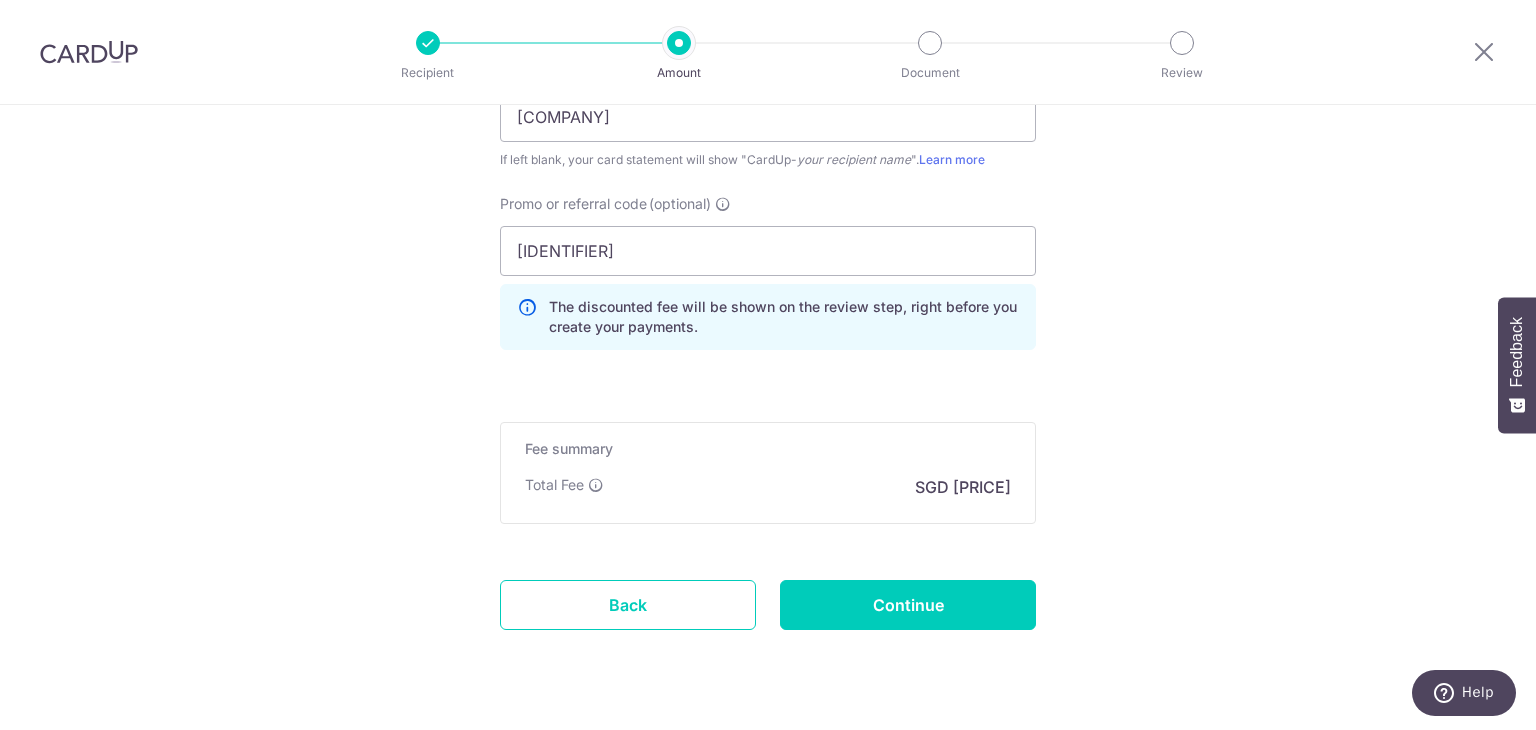 scroll, scrollTop: 1487, scrollLeft: 0, axis: vertical 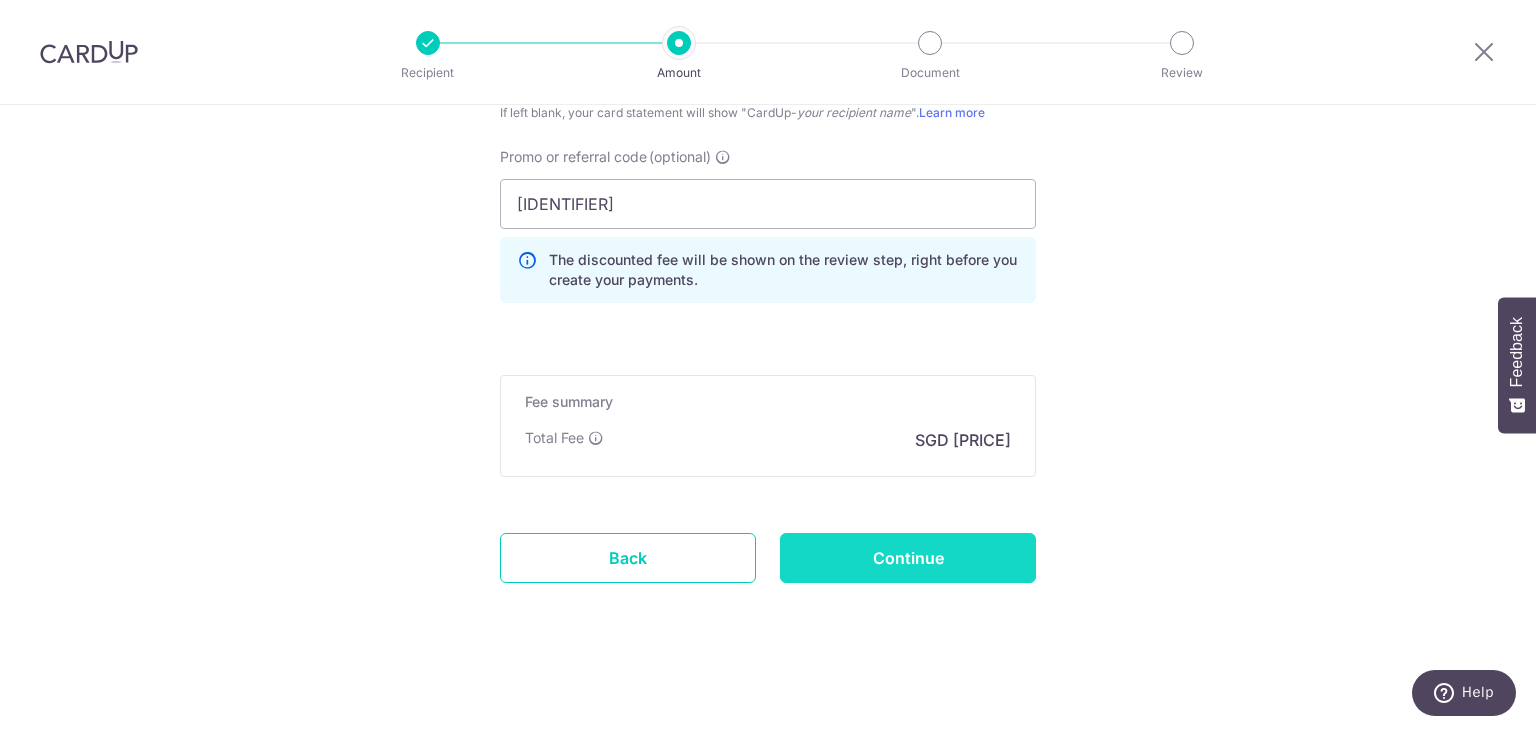 click on "Continue" at bounding box center [908, 558] 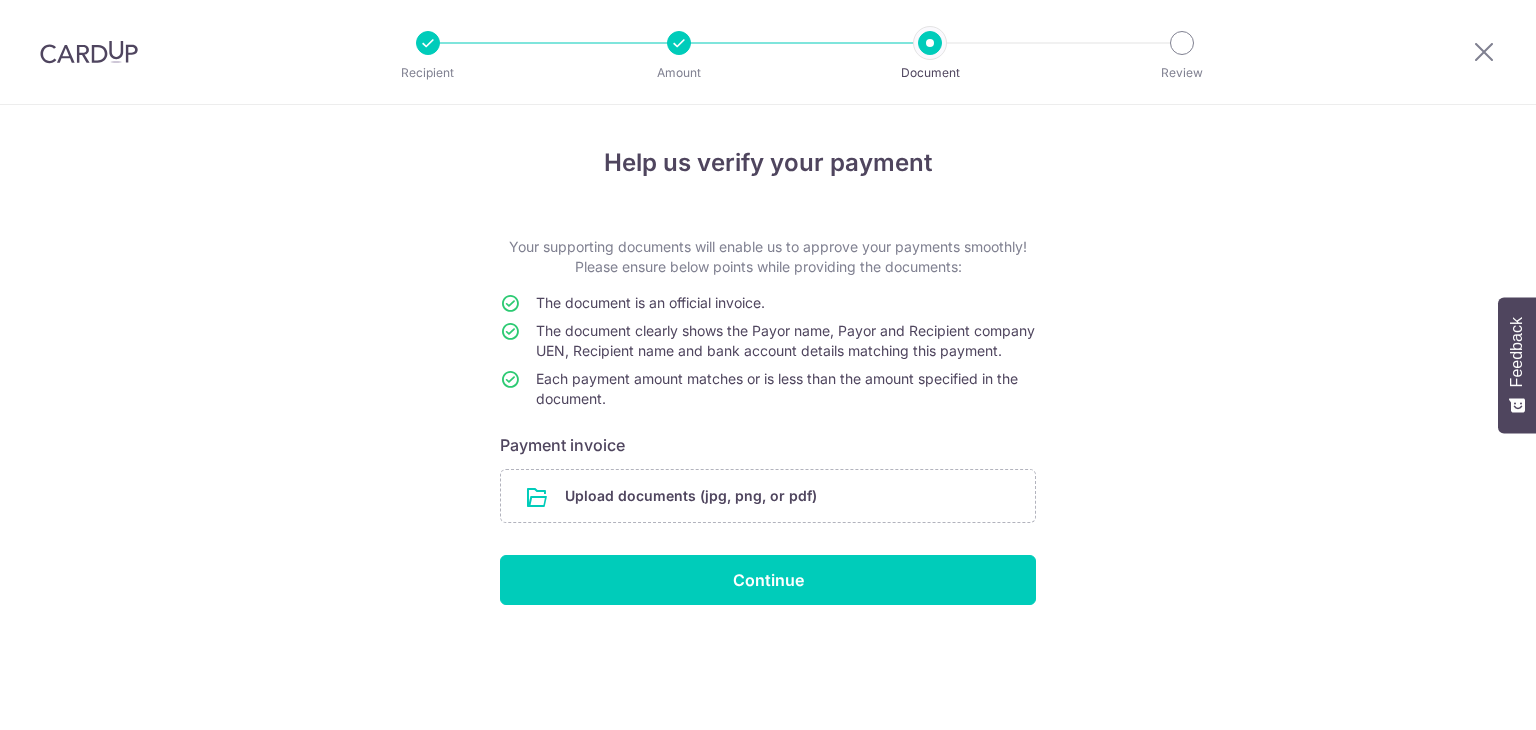 scroll, scrollTop: 0, scrollLeft: 0, axis: both 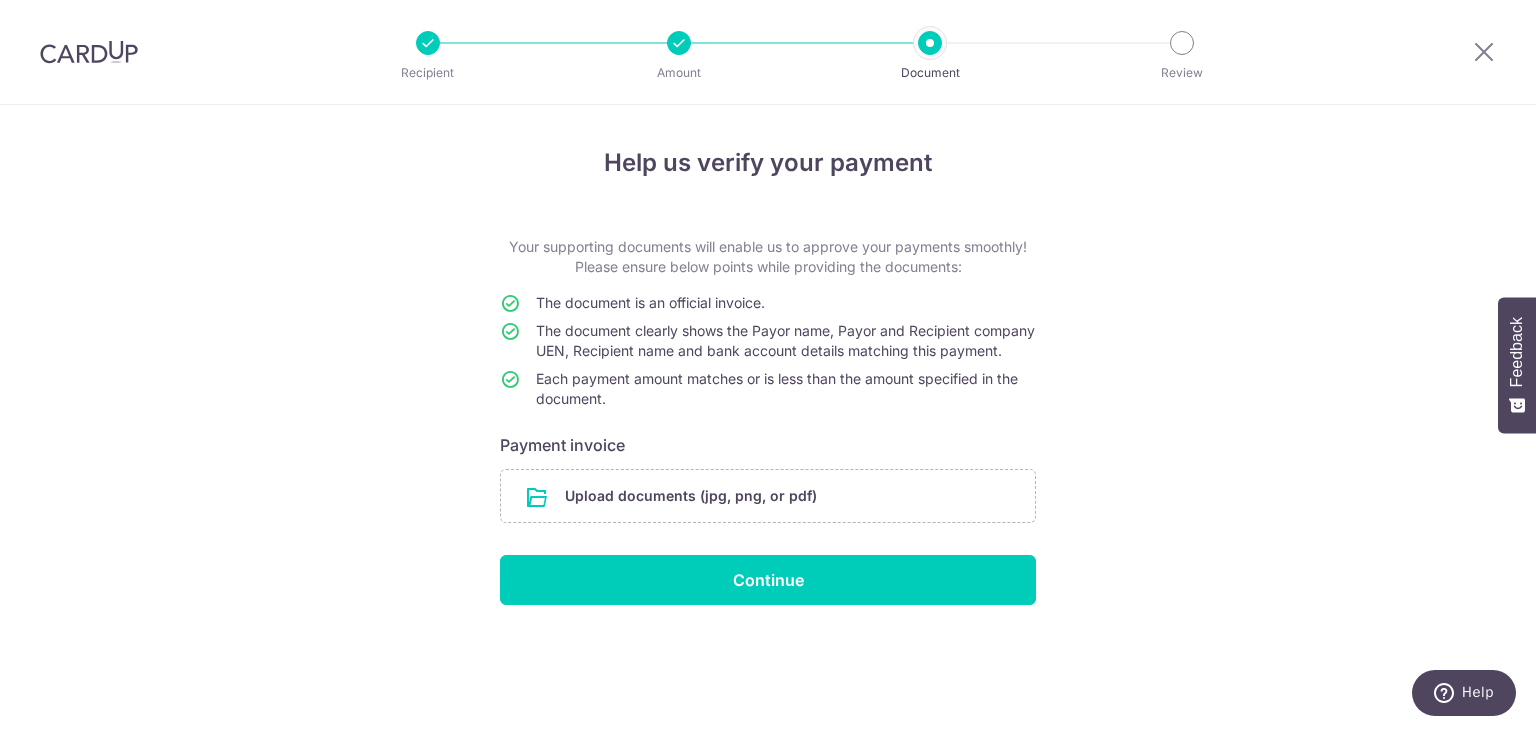 click at bounding box center (768, 496) 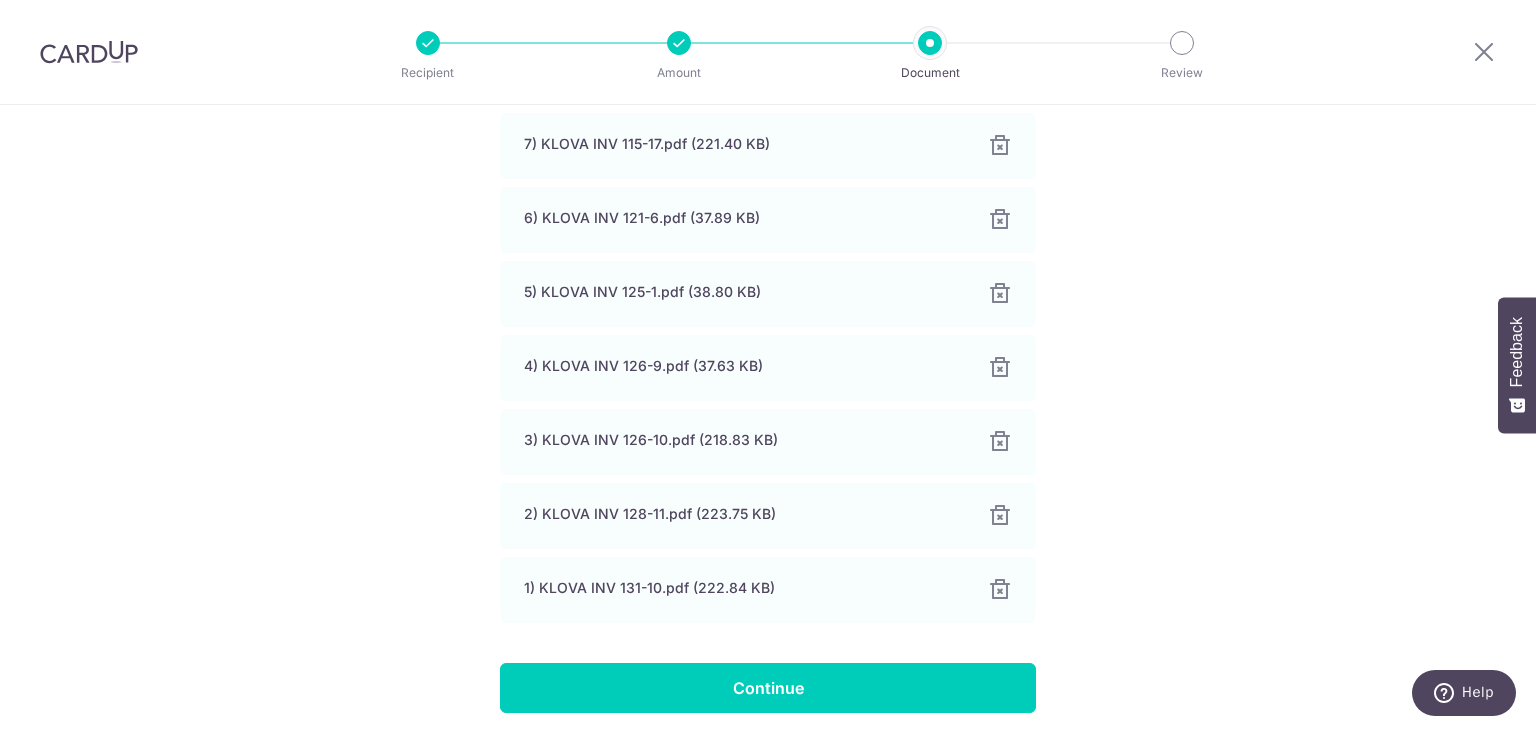 scroll, scrollTop: 727, scrollLeft: 0, axis: vertical 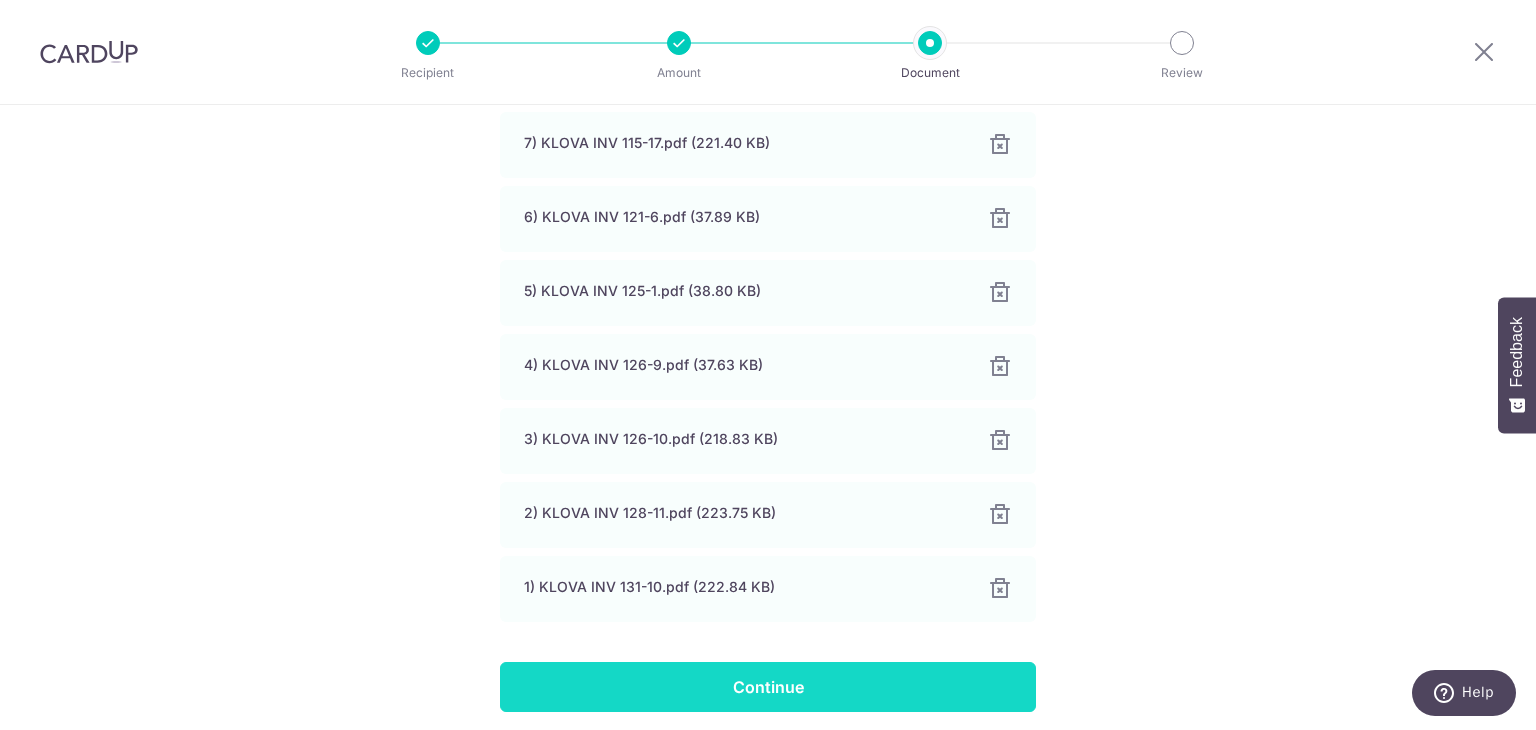 click on "Continue" at bounding box center (768, 687) 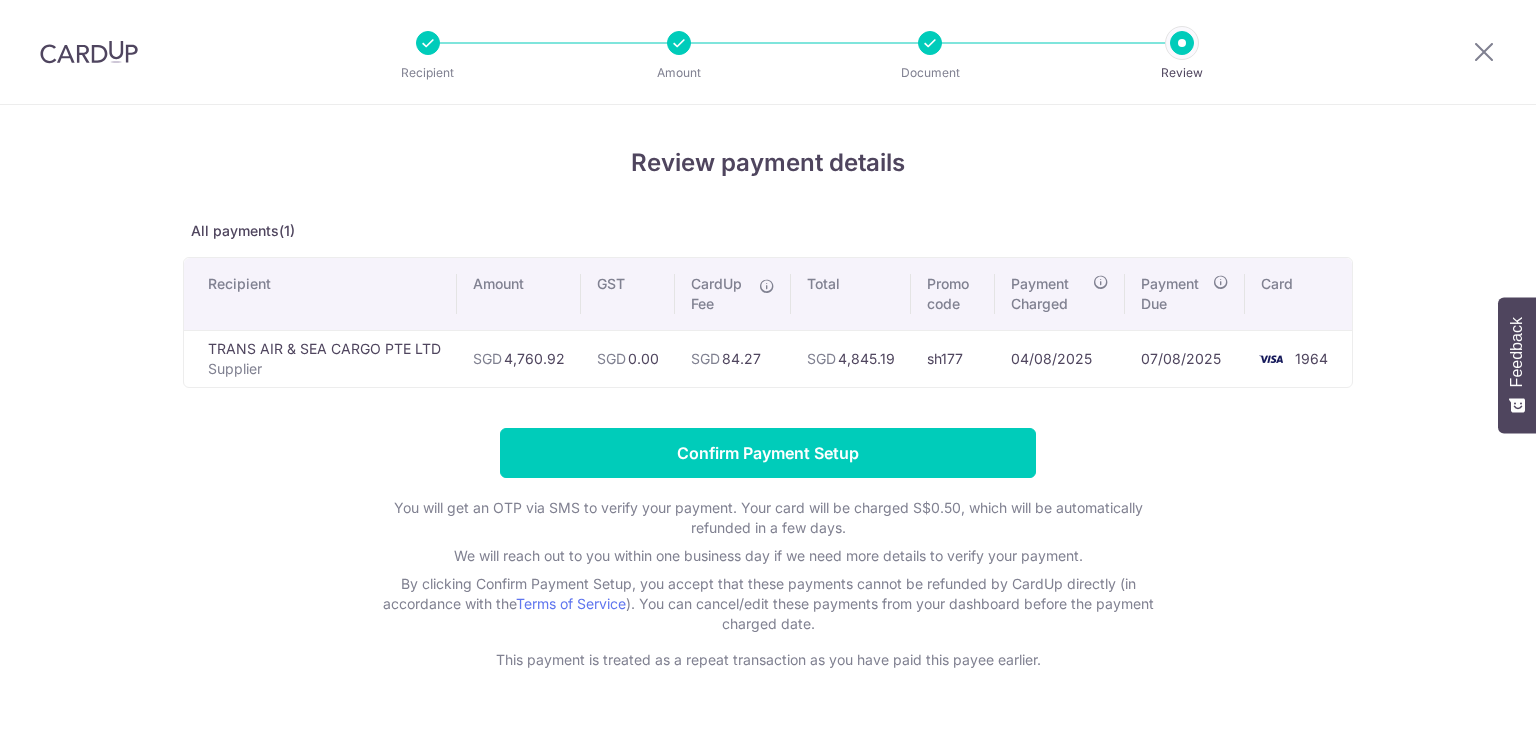 scroll, scrollTop: 0, scrollLeft: 0, axis: both 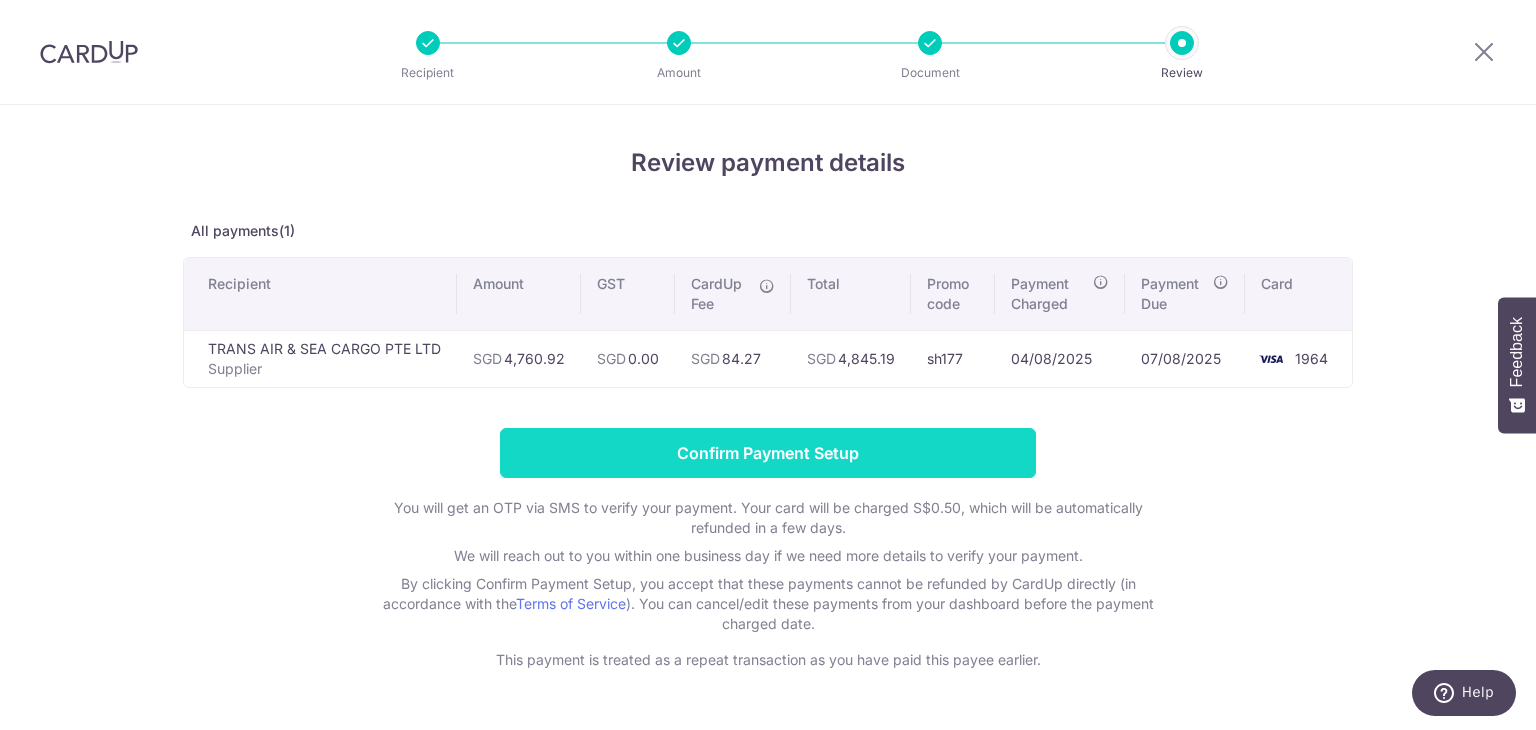 click on "Confirm Payment Setup" at bounding box center (768, 453) 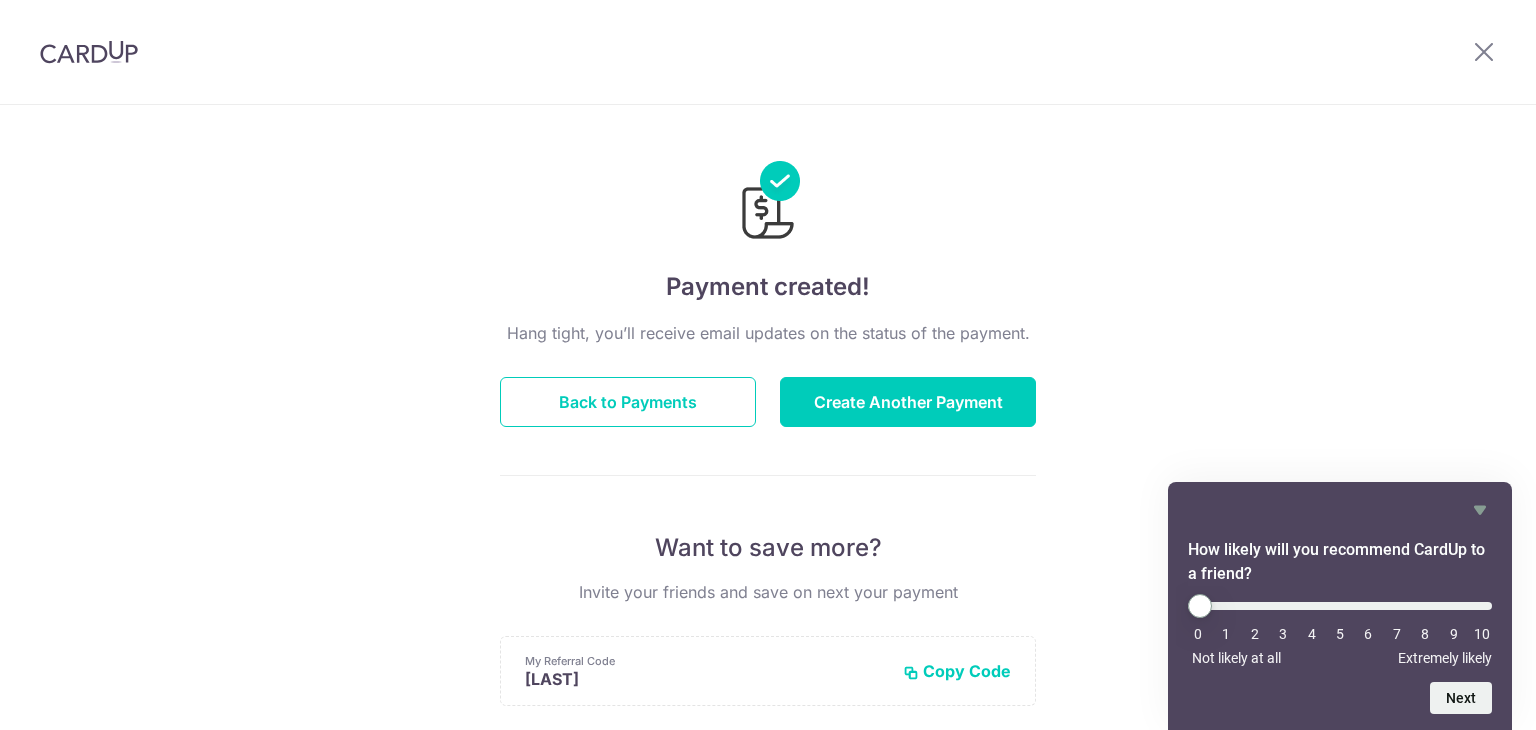 scroll, scrollTop: 0, scrollLeft: 0, axis: both 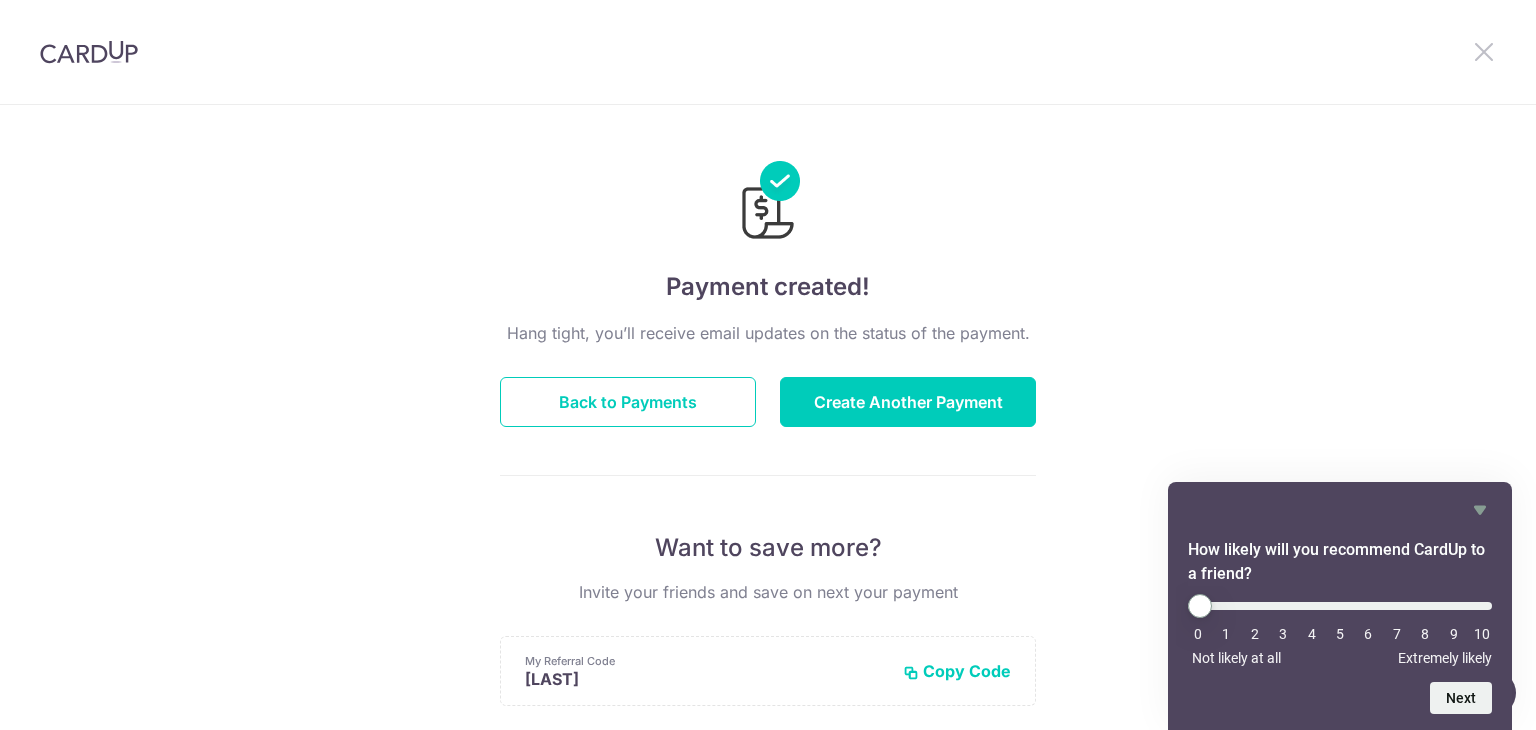 click at bounding box center (1484, 51) 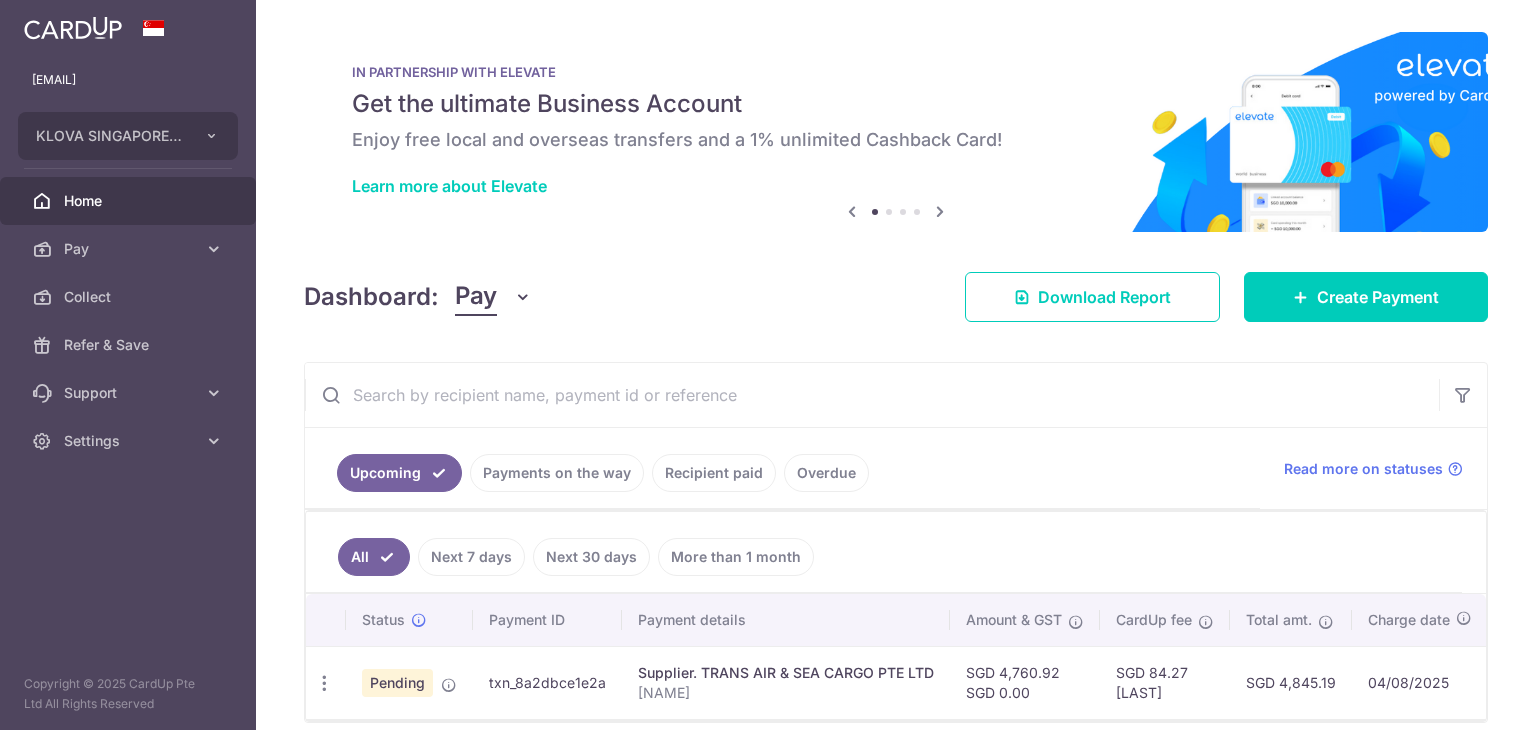 scroll, scrollTop: 0, scrollLeft: 0, axis: both 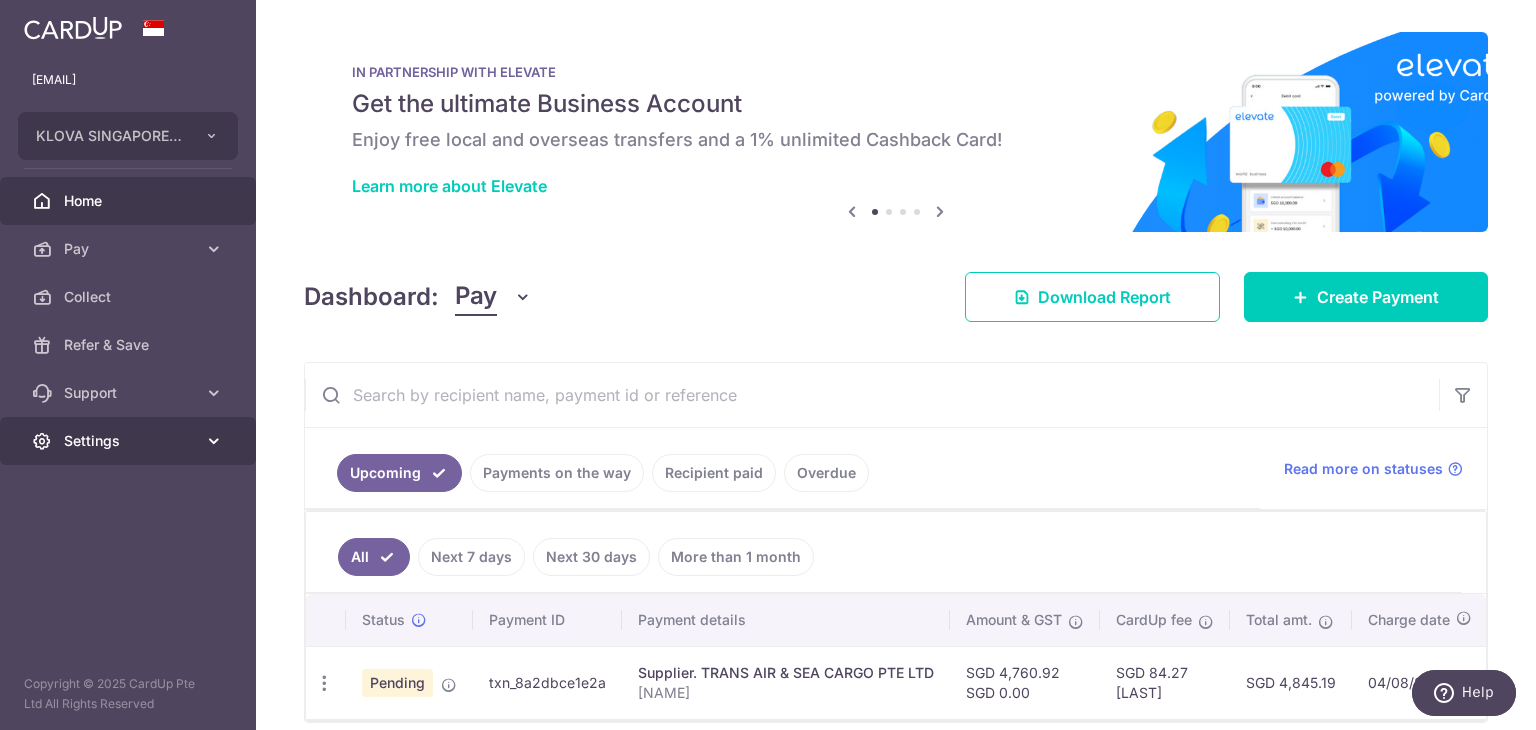 click on "Settings" at bounding box center (130, 441) 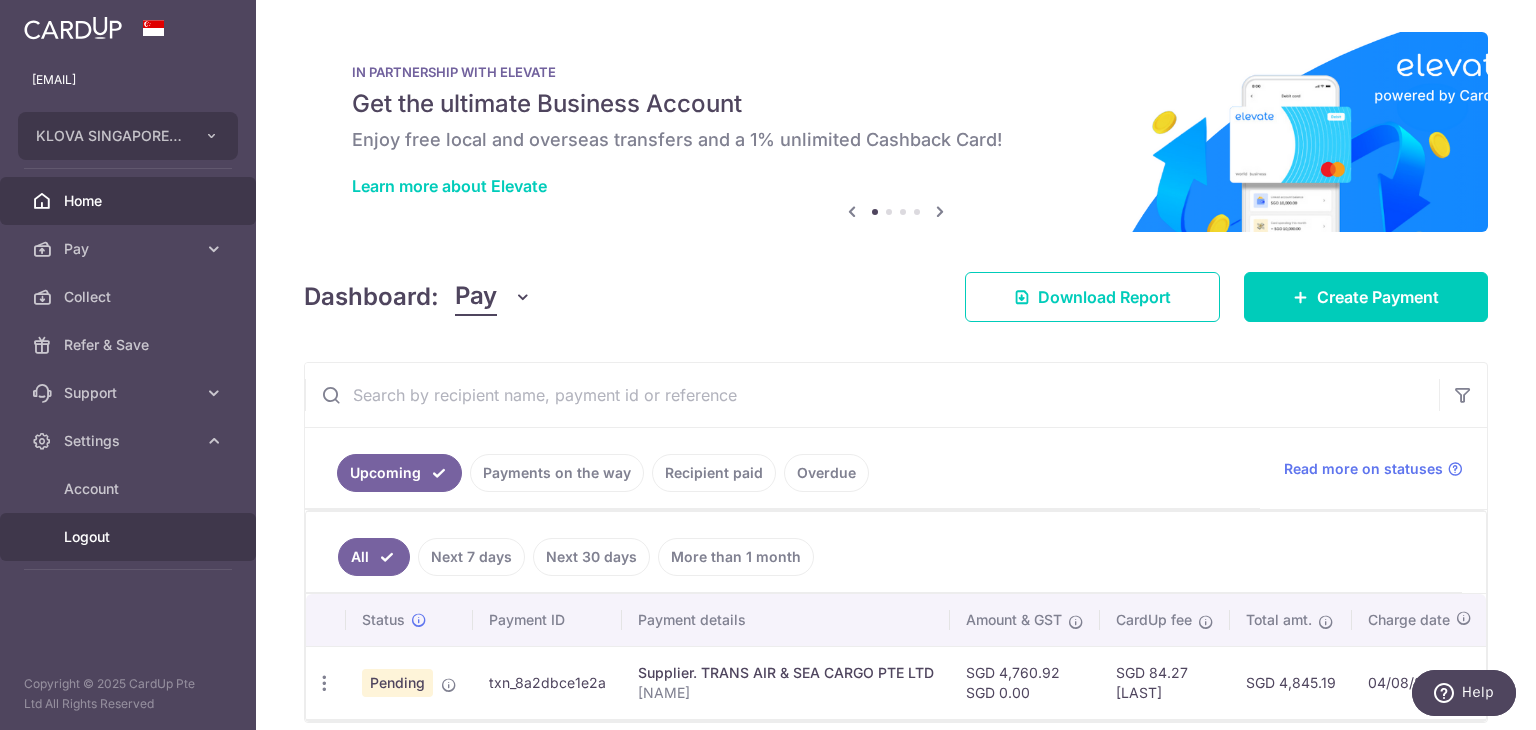 click on "Logout" at bounding box center (130, 537) 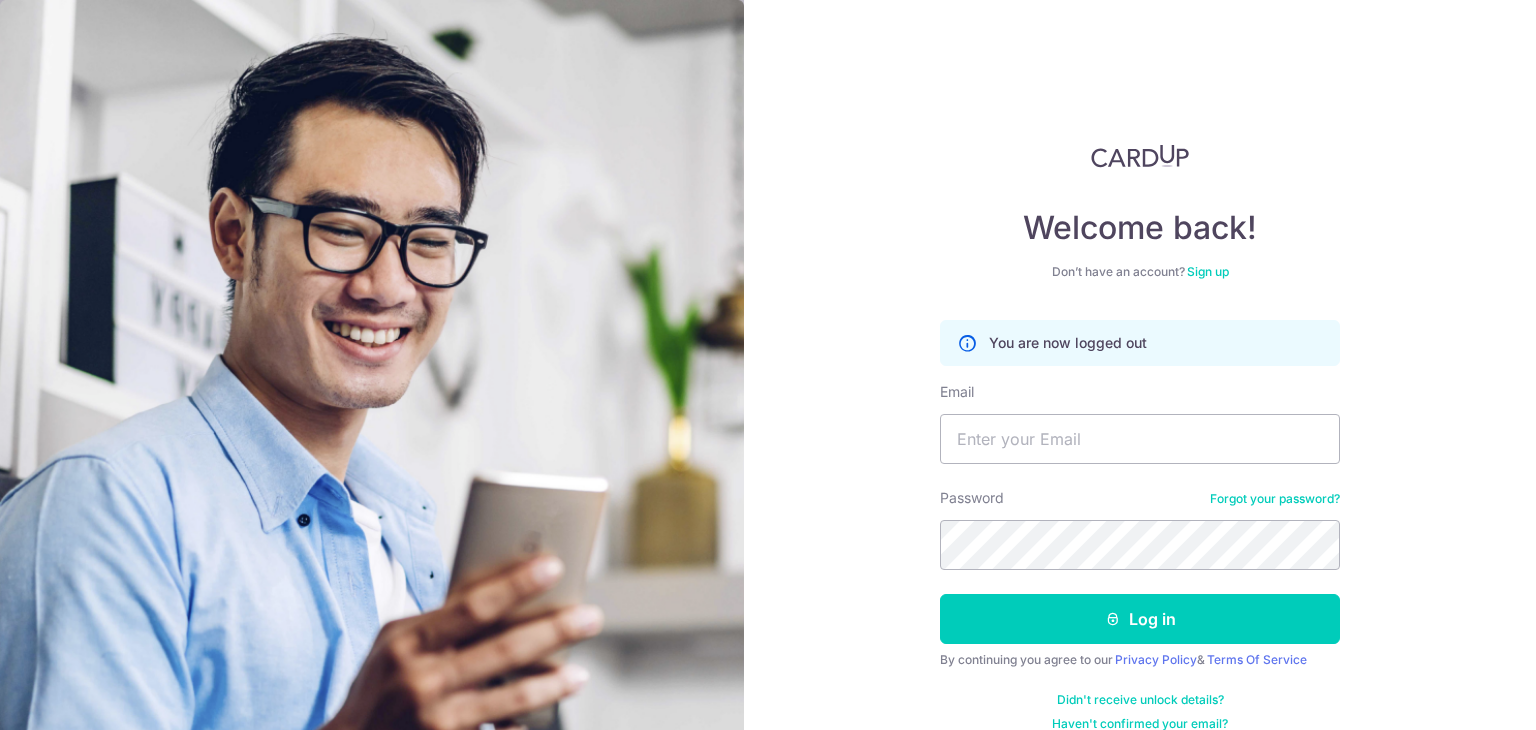 scroll, scrollTop: 0, scrollLeft: 0, axis: both 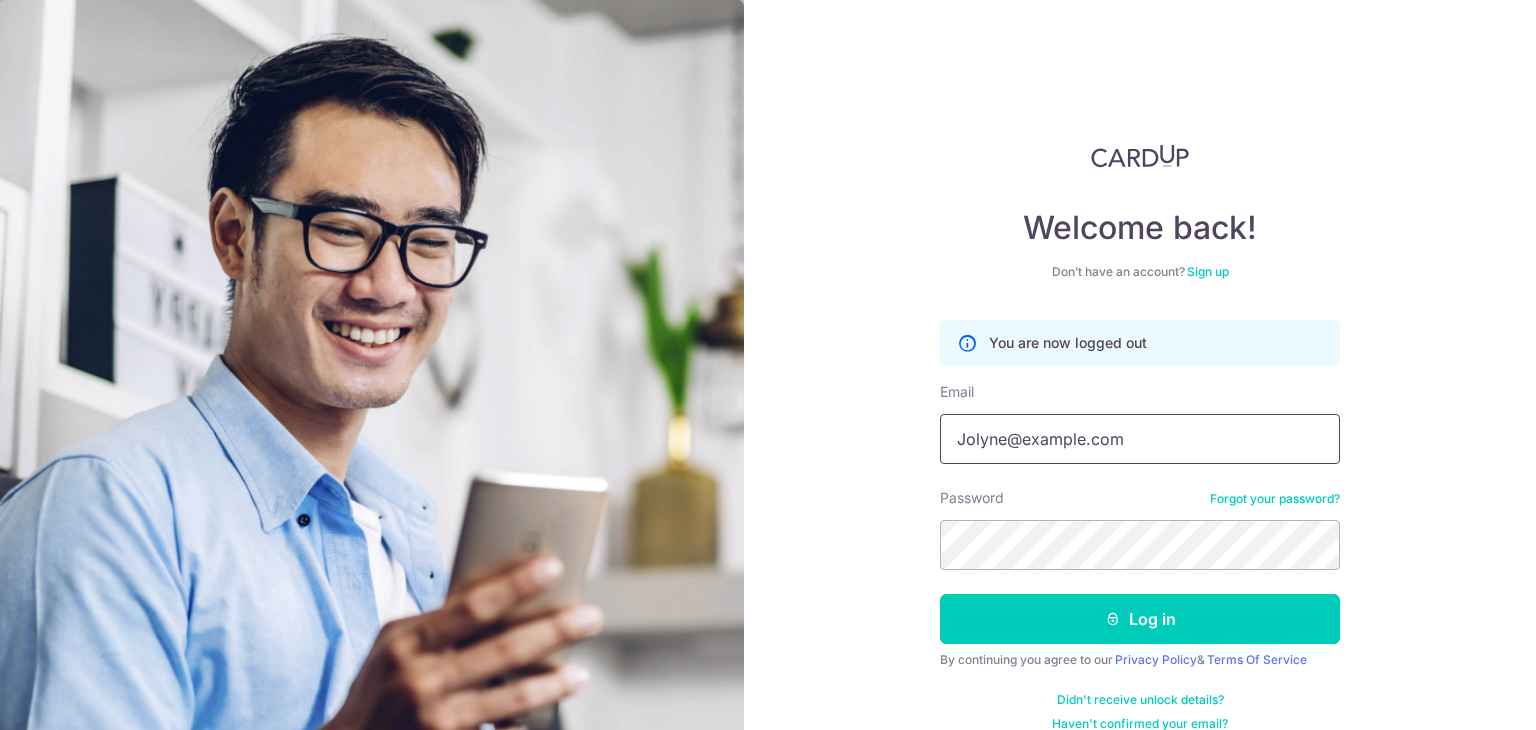 click on "Jolyne@starkeliving.com" at bounding box center [1140, 439] 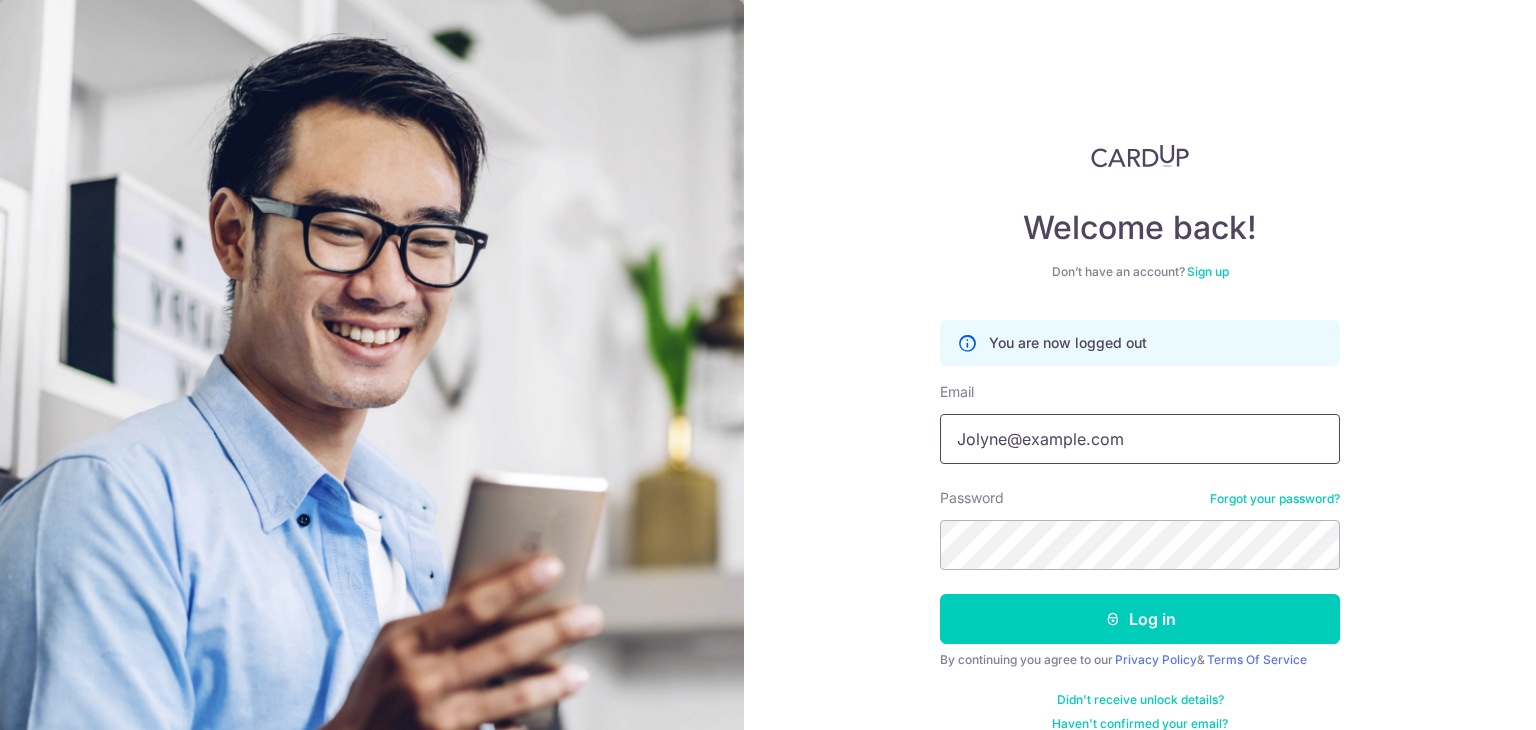 type on "admin@example.com" 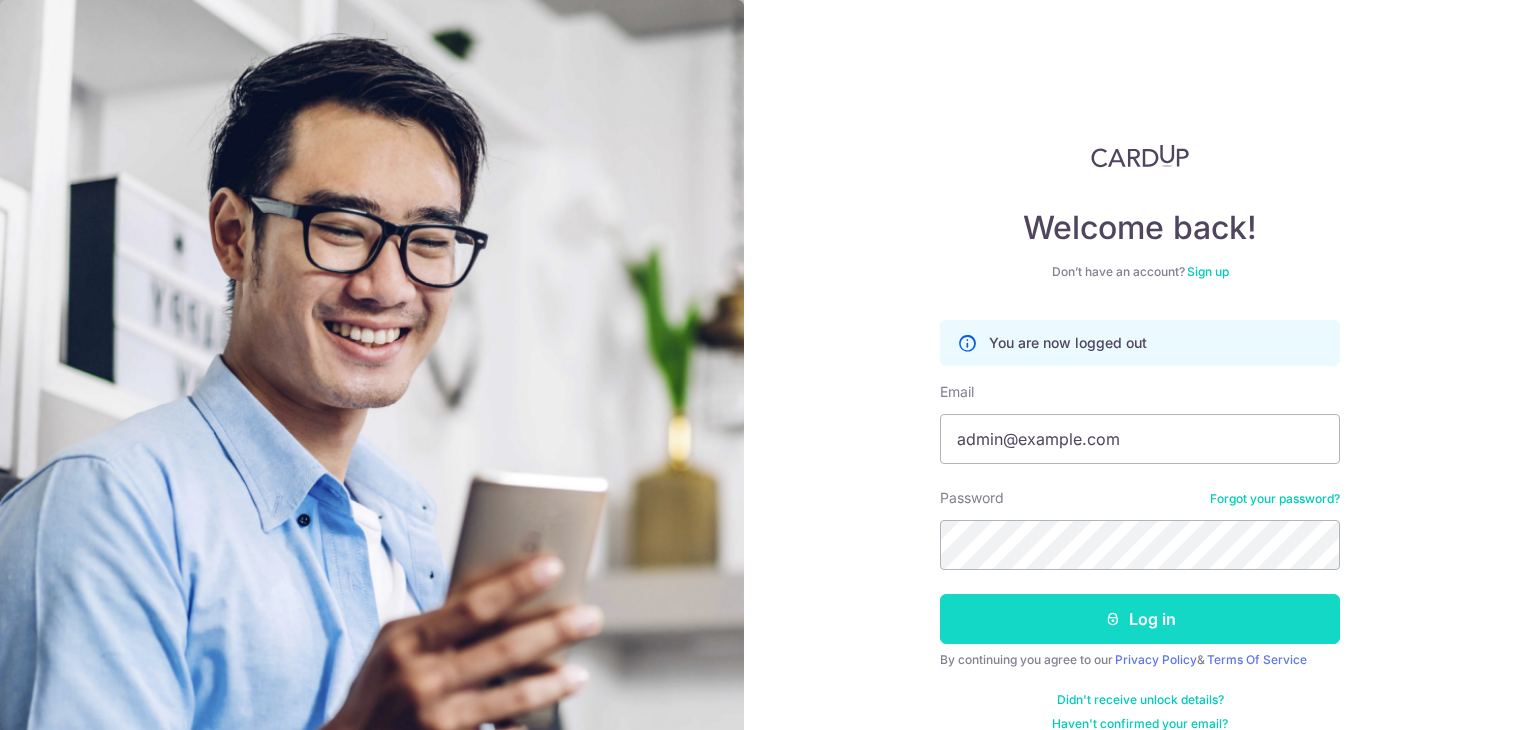 click on "Log in" at bounding box center (1140, 619) 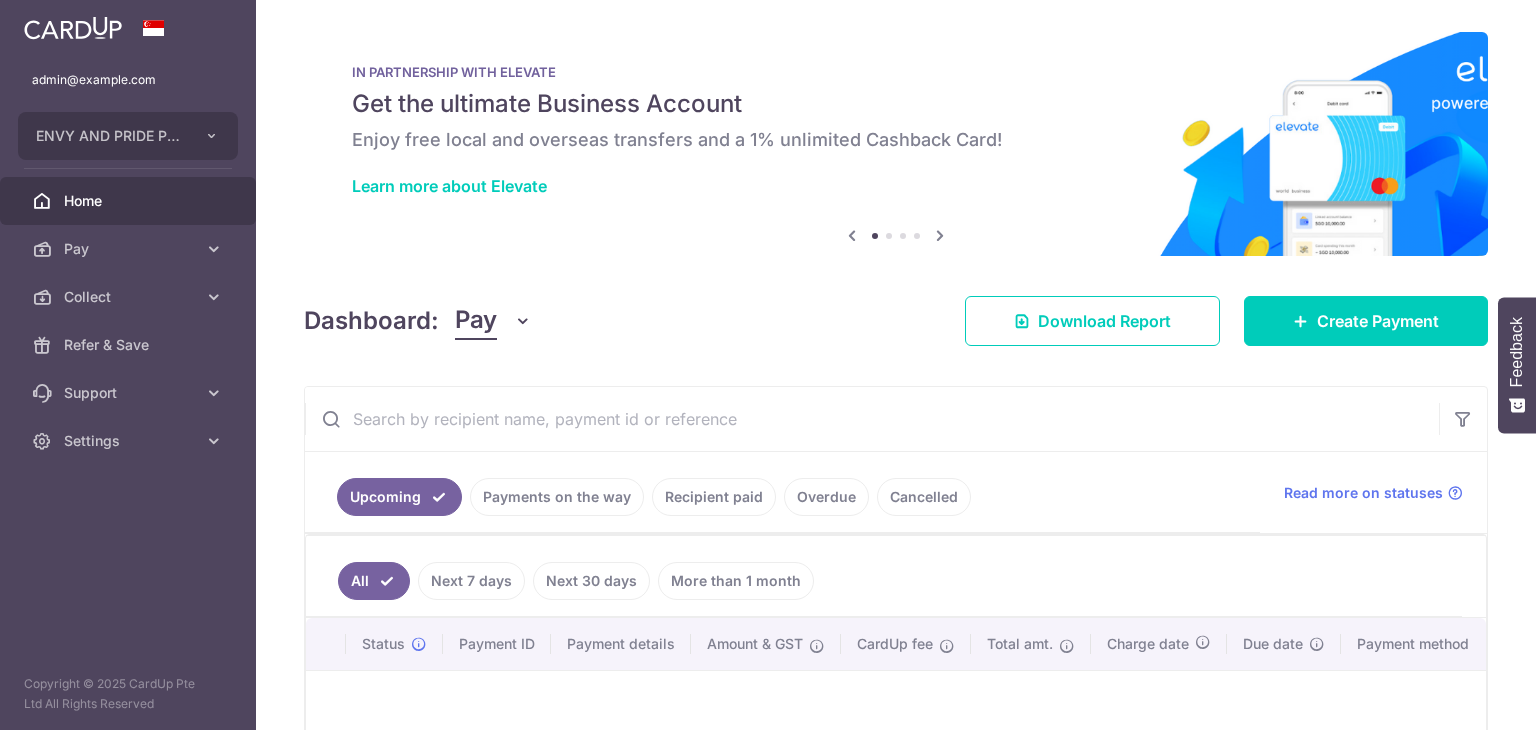 scroll, scrollTop: 0, scrollLeft: 0, axis: both 